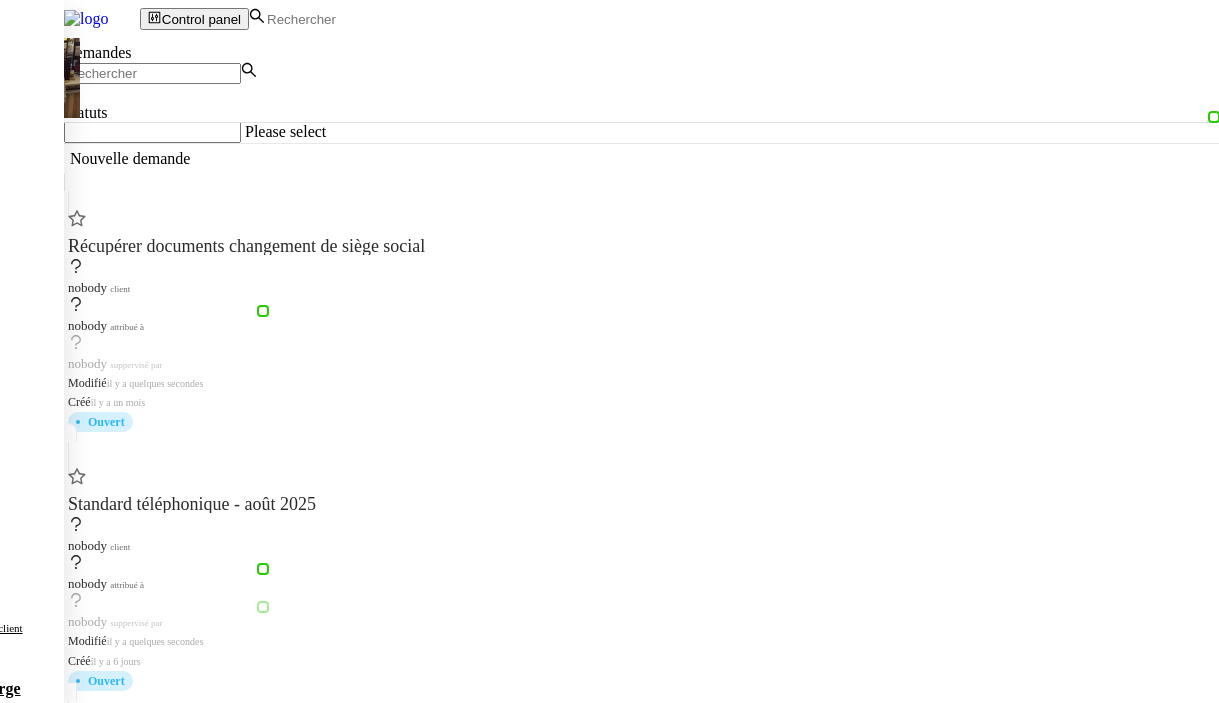scroll, scrollTop: 0, scrollLeft: 0, axis: both 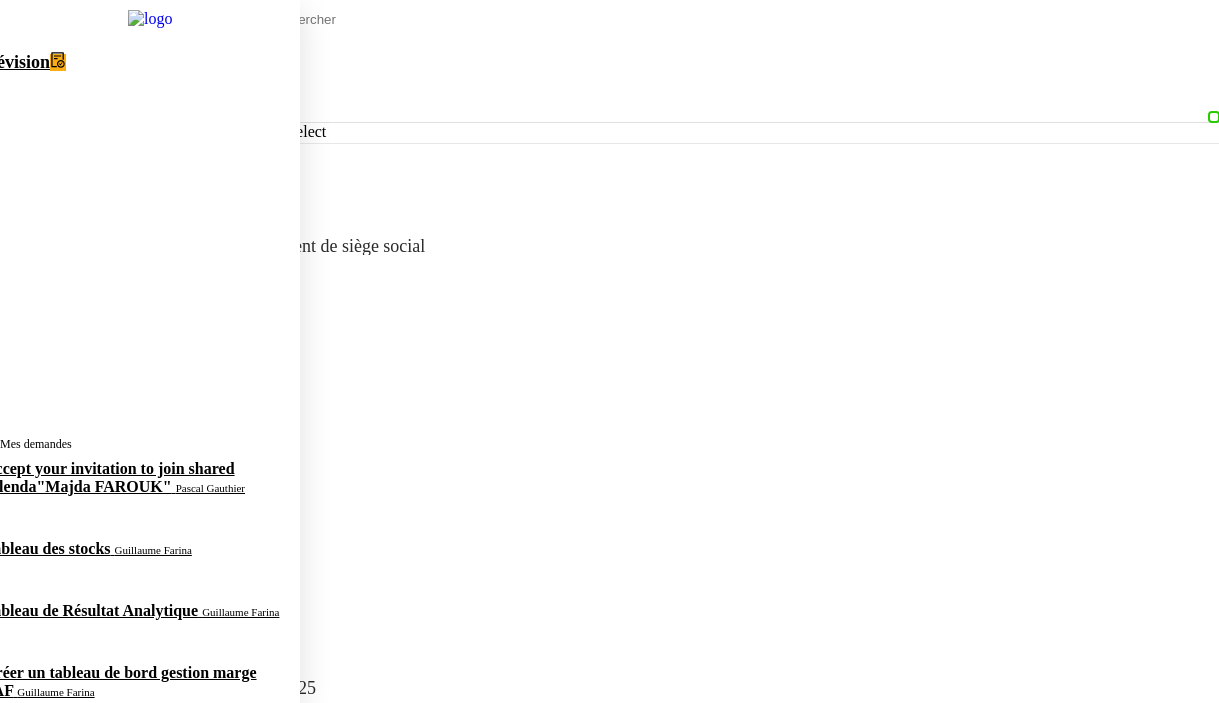 click at bounding box center [134, 19] 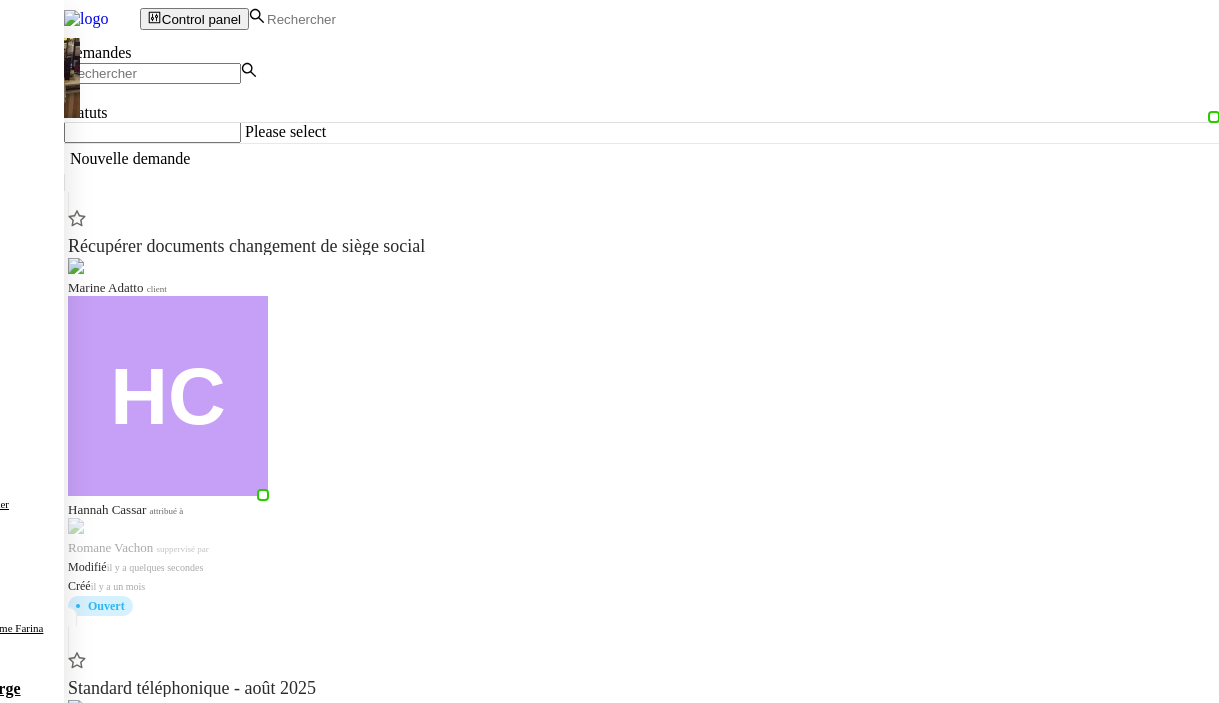click 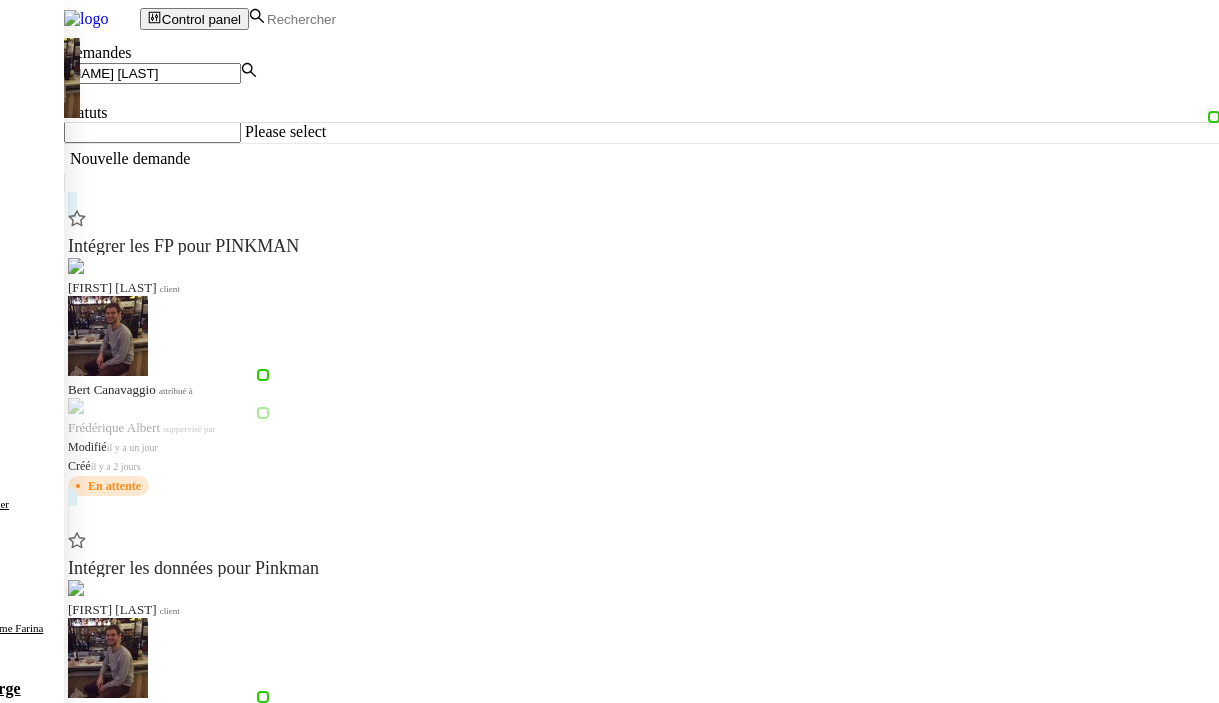 type on "[NAME] [LAST]" 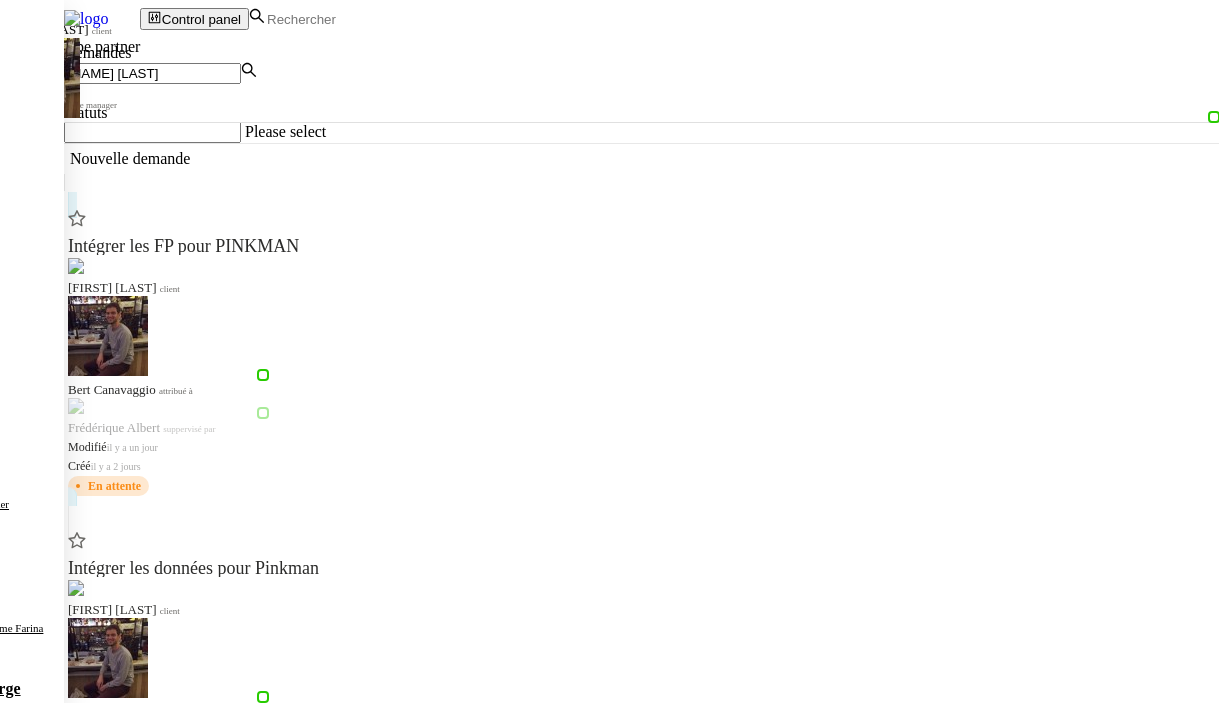 click on "[FIRST] [LAST]" 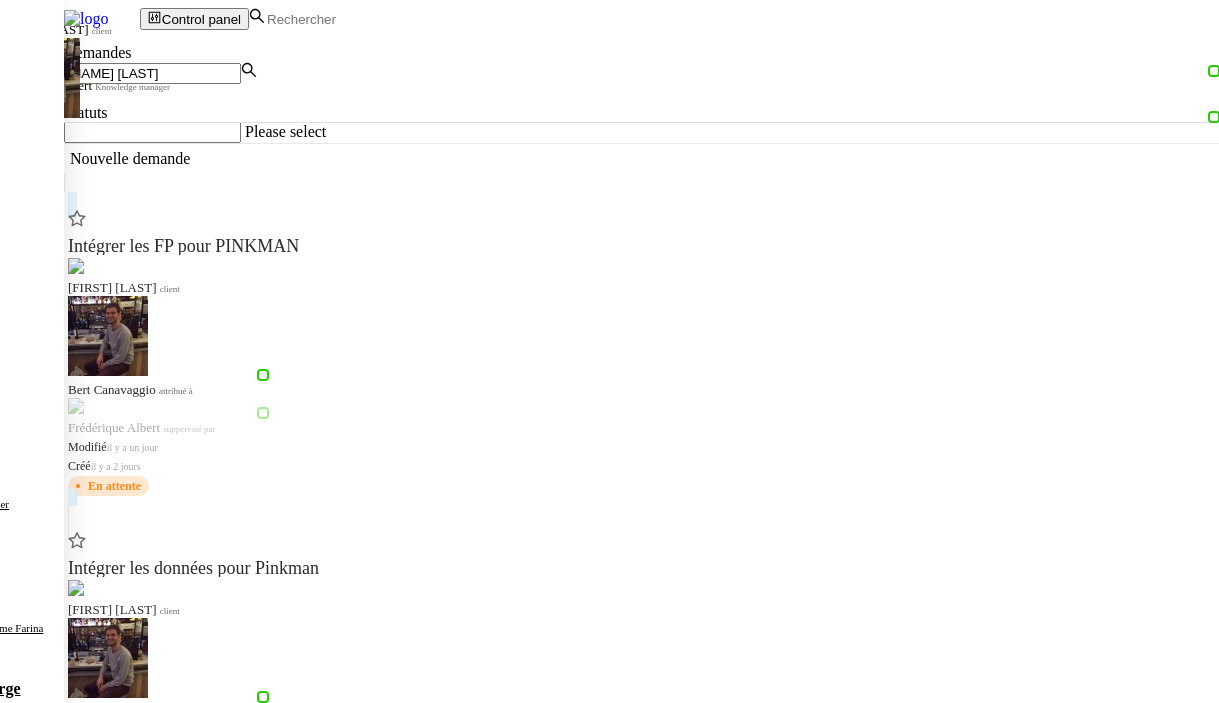 click on "[FIRST] [LAST]" 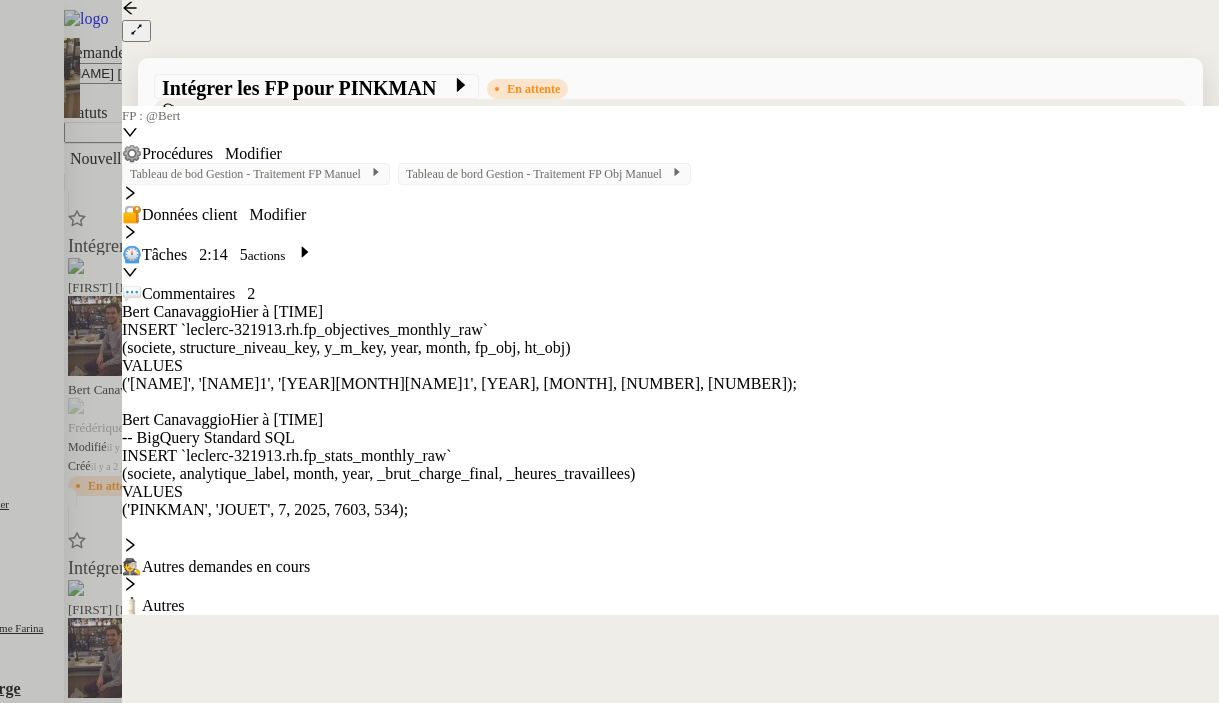 scroll, scrollTop: 170, scrollLeft: 0, axis: vertical 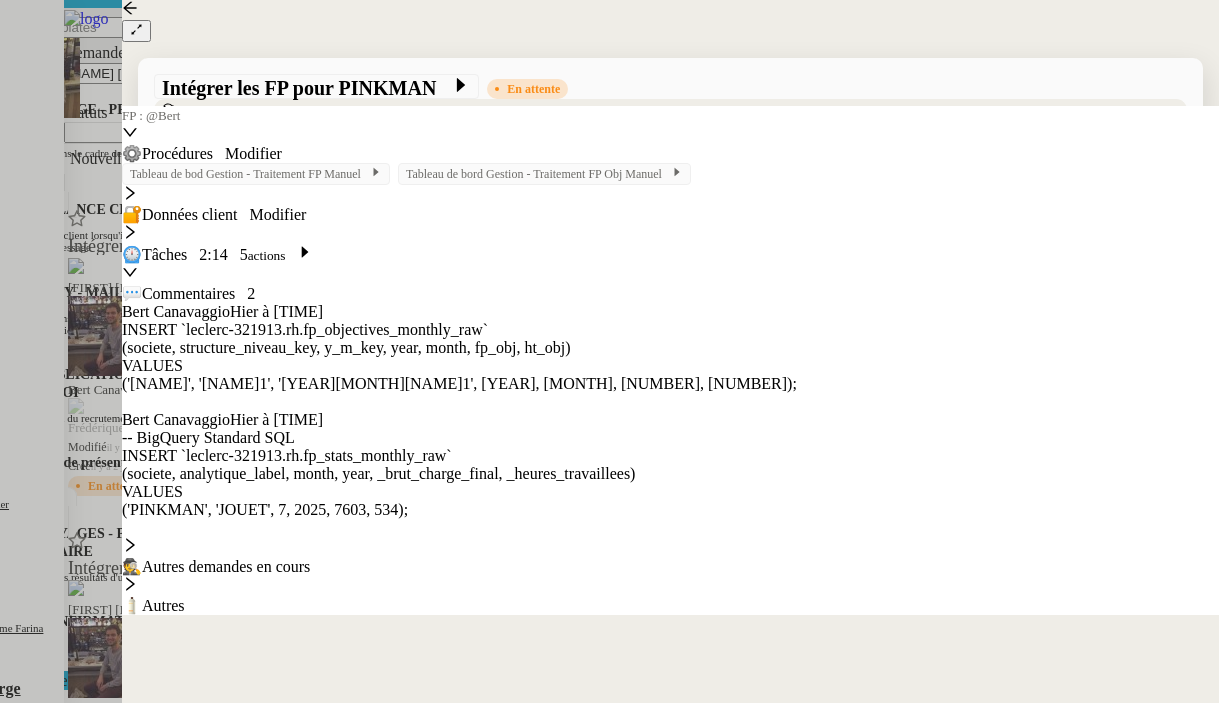 click 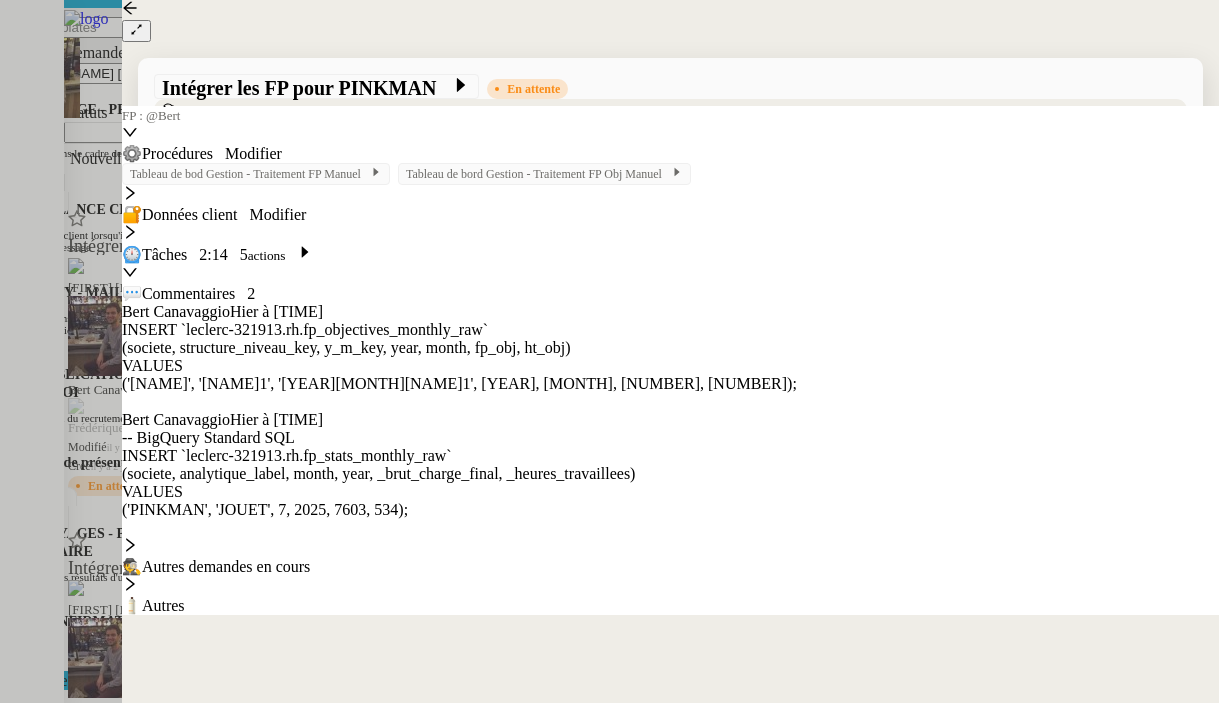 click on "Service TA - VOYAGE - PROPOSITION GLOBALE    A utiliser dans le cadre de proposition de déplacement TA - RELANCE CLIENT (EN)    Relancer un client lorsqu'il n'a pas répondu à un précédent message BAFERTY - MAIL AUDITION    A utiliser dans le cadre de la procédure d'envoi des mails d'audition TA - PUBLICATION OFFRE D'EMPLOI     Organisation du recrutement Discours de présentation du paiement sécurisé    TA - VOYAGES - PROPOSITION ITINERAIRE    Soumettre les résultats d'une recherche TA - CONFIRMATION PAIEMENT (EN)    Confirmer avec le client de modèle de transaction - Attention Plan Pro nécessaire. TA - COURRIER EXPEDIE (recommandé)    A utiliser dans le cadre de l'envoi d'un courrier recommandé TA - PARTAGE DE CALENDRIER (EN)    A utiliser pour demander au client de partager son calendrier afin de faciliter l'accès et la gestion PSPI - Appel de fonds MJL    A utiliser dans le cadre de la procédure d'appel de fonds MJL TA - RELANCE CLIENT    TA - AR PROCEDURES        21 YIELD" at bounding box center [609, 478] 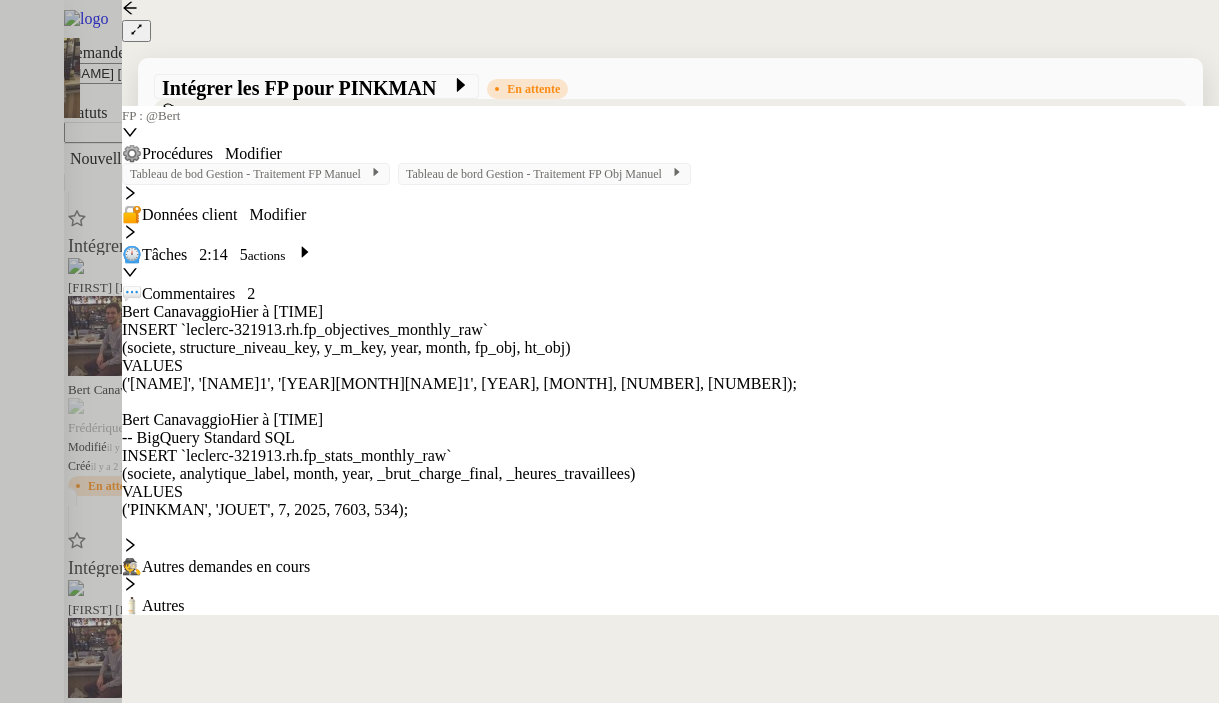 click on "Brouillon" at bounding box center [567, 568] 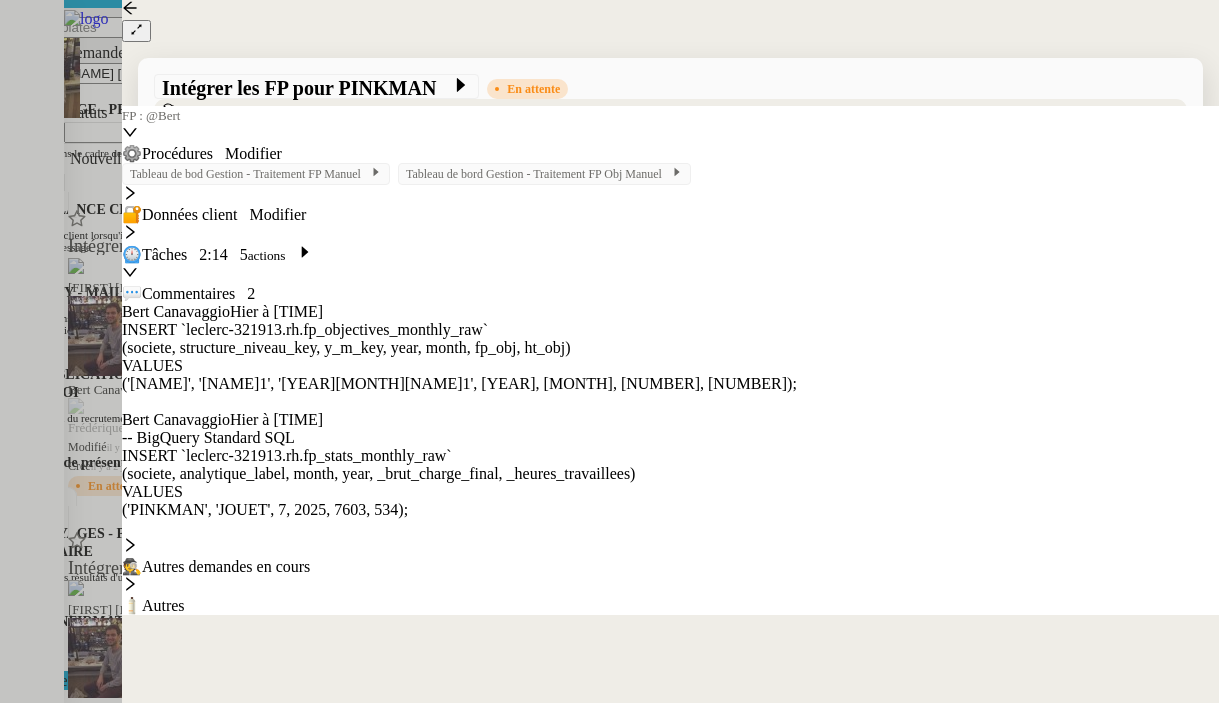 click 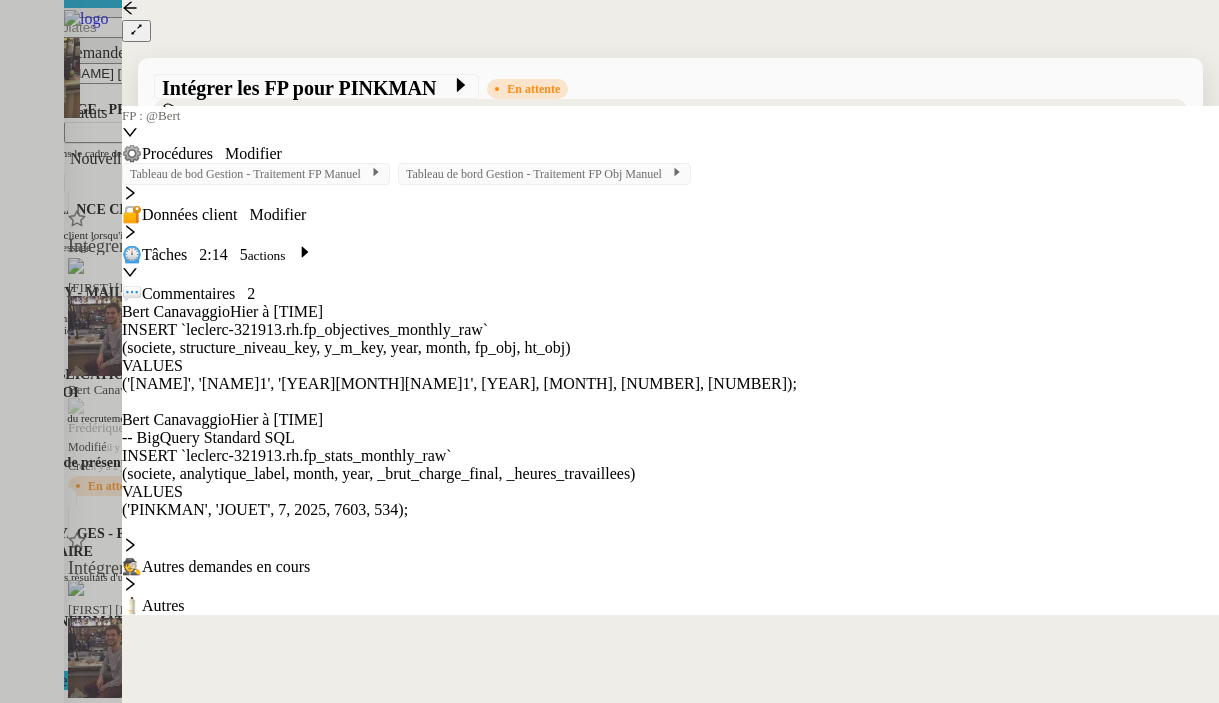 click on "Service TA - VOYAGE - PROPOSITION GLOBALE    A utiliser dans le cadre de proposition de déplacement TA - RELANCE CLIENT (EN)    Relancer un client lorsqu'il n'a pas répondu à un précédent message BAFERTY - MAIL AUDITION    A utiliser dans le cadre de la procédure d'envoi des mails d'audition TA - PUBLICATION OFFRE D'EMPLOI     Organisation du recrutement Discours de présentation du paiement sécurisé    TA - VOYAGES - PROPOSITION ITINERAIRE    Soumettre les résultats d'une recherche TA - CONFIRMATION PAIEMENT (EN)    Confirmer avec le client de modèle de transaction - Attention Plan Pro nécessaire. TA - COURRIER EXPEDIE (recommandé)    A utiliser dans le cadre de l'envoi d'un courrier recommandé TA - PARTAGE DE CALENDRIER (EN)    A utiliser pour demander au client de partager son calendrier afin de faciliter l'accès et la gestion PSPI - Appel de fonds MJL    A utiliser dans le cadre de la procédure d'appel de fonds MJL TA - RELANCE CLIENT    TA - AR PROCEDURES        21 YIELD" at bounding box center (609, 478) 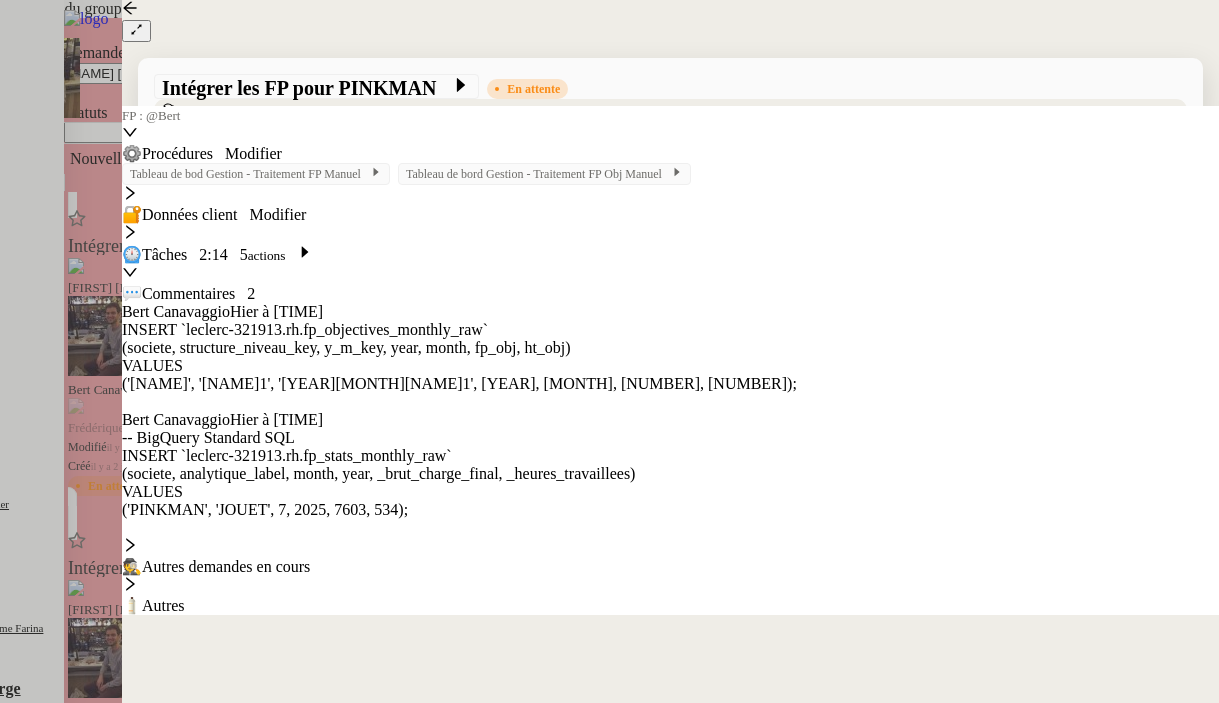 scroll, scrollTop: 0, scrollLeft: 0, axis: both 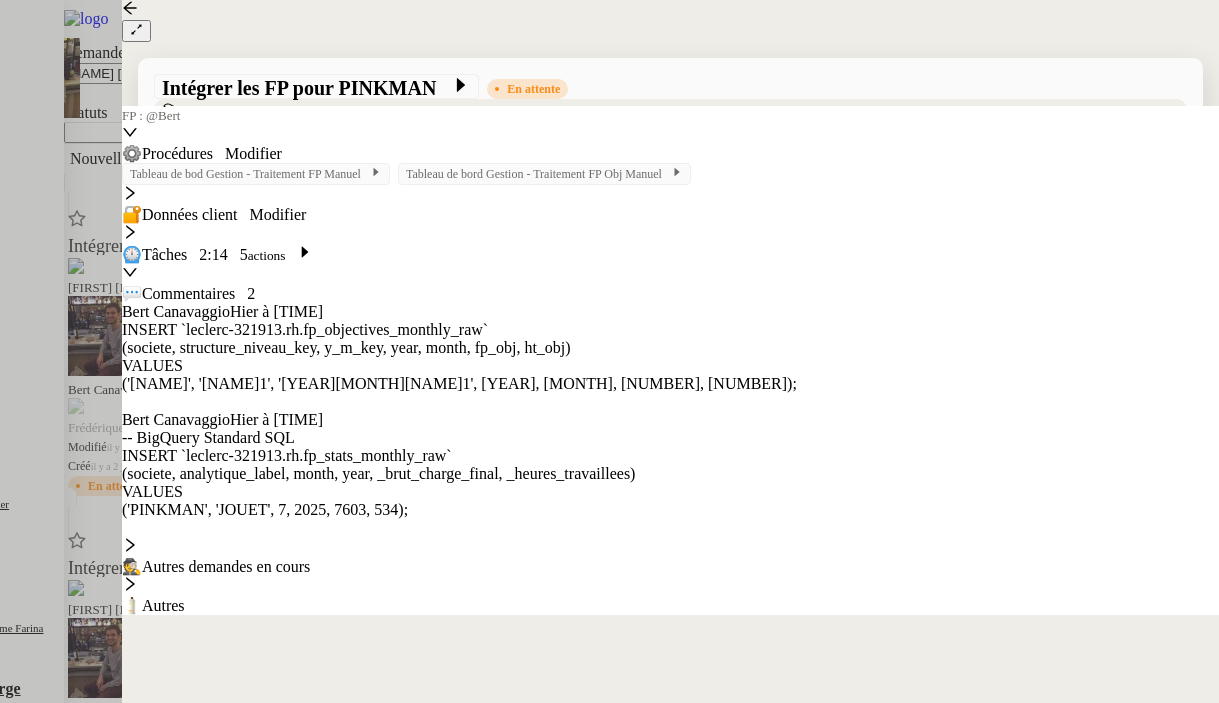 click on "Re: [NAME]    •••" at bounding box center [567, 699] 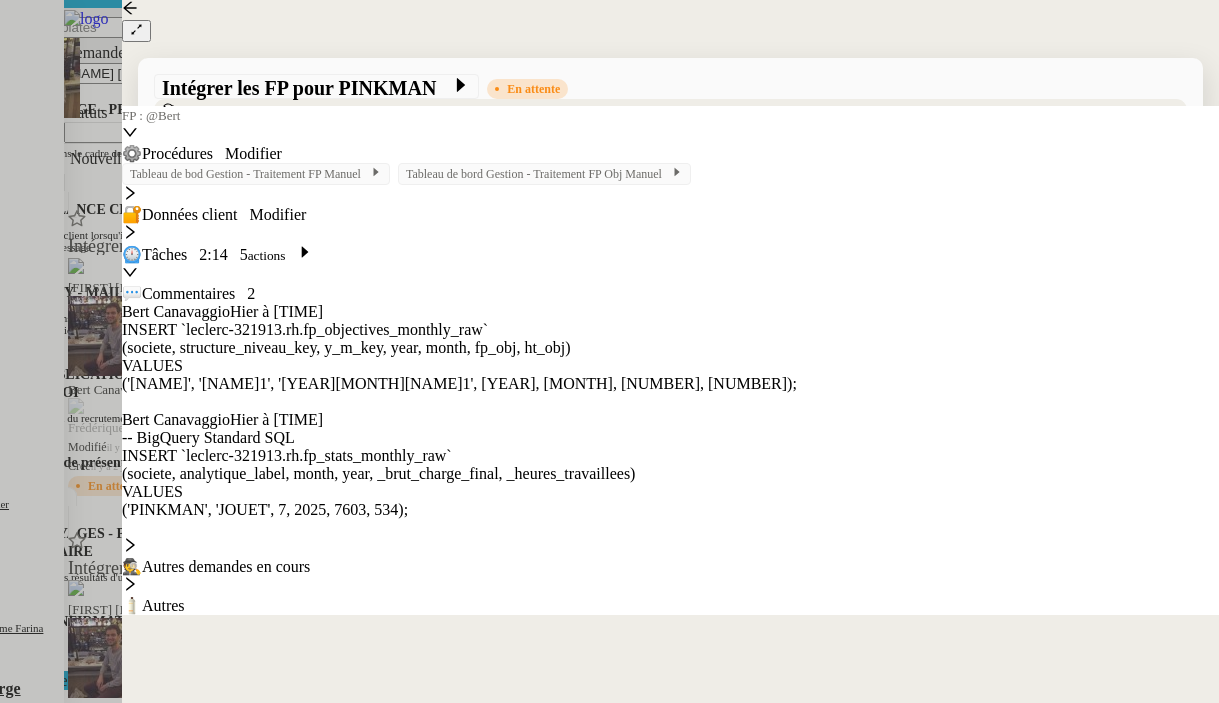 click 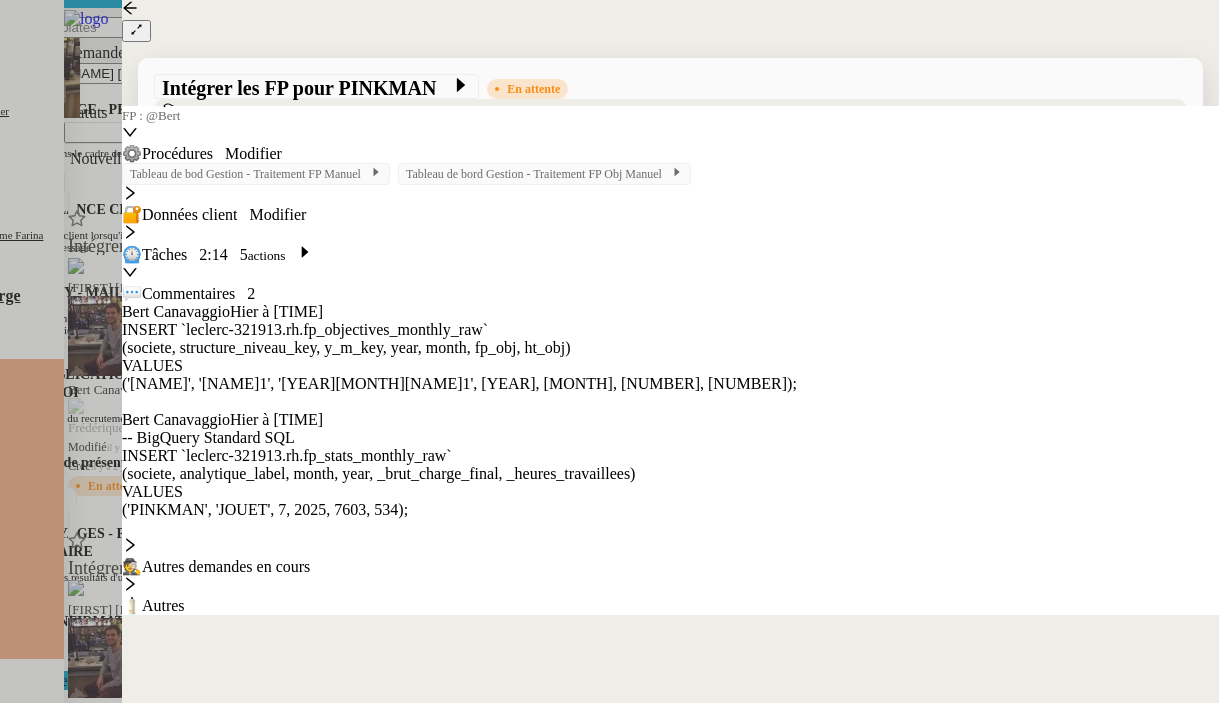 click on "Supprimer" 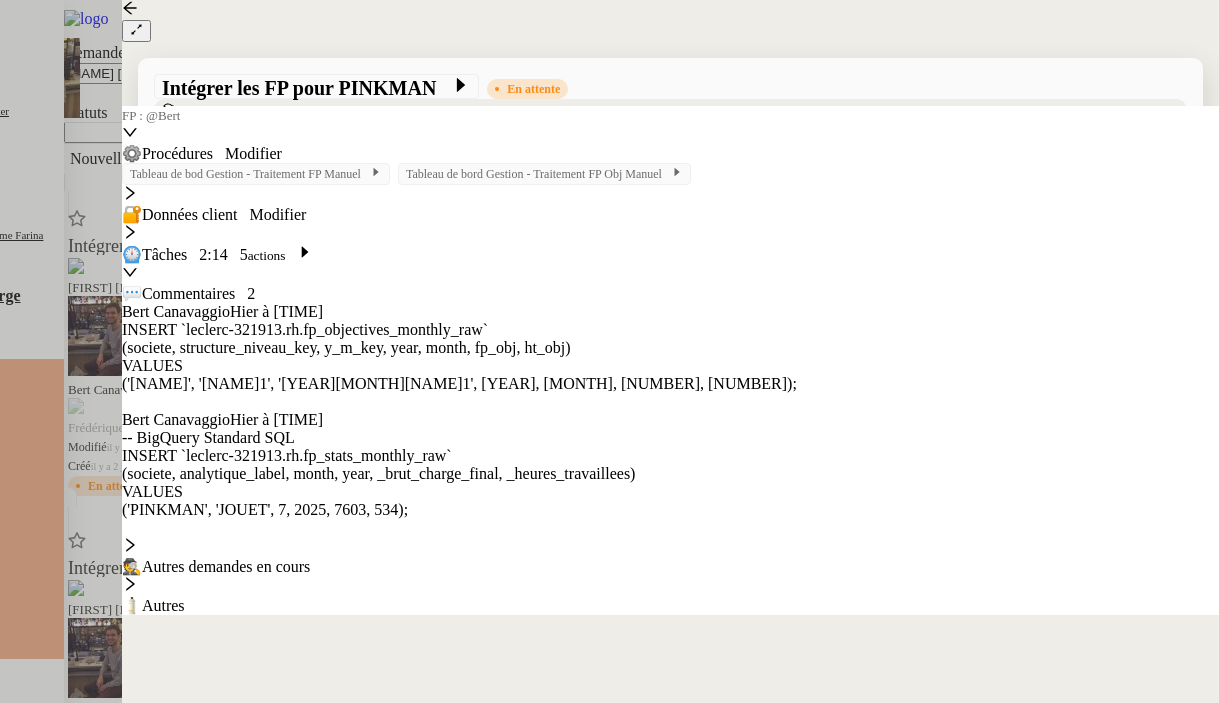 scroll, scrollTop: 293, scrollLeft: 0, axis: vertical 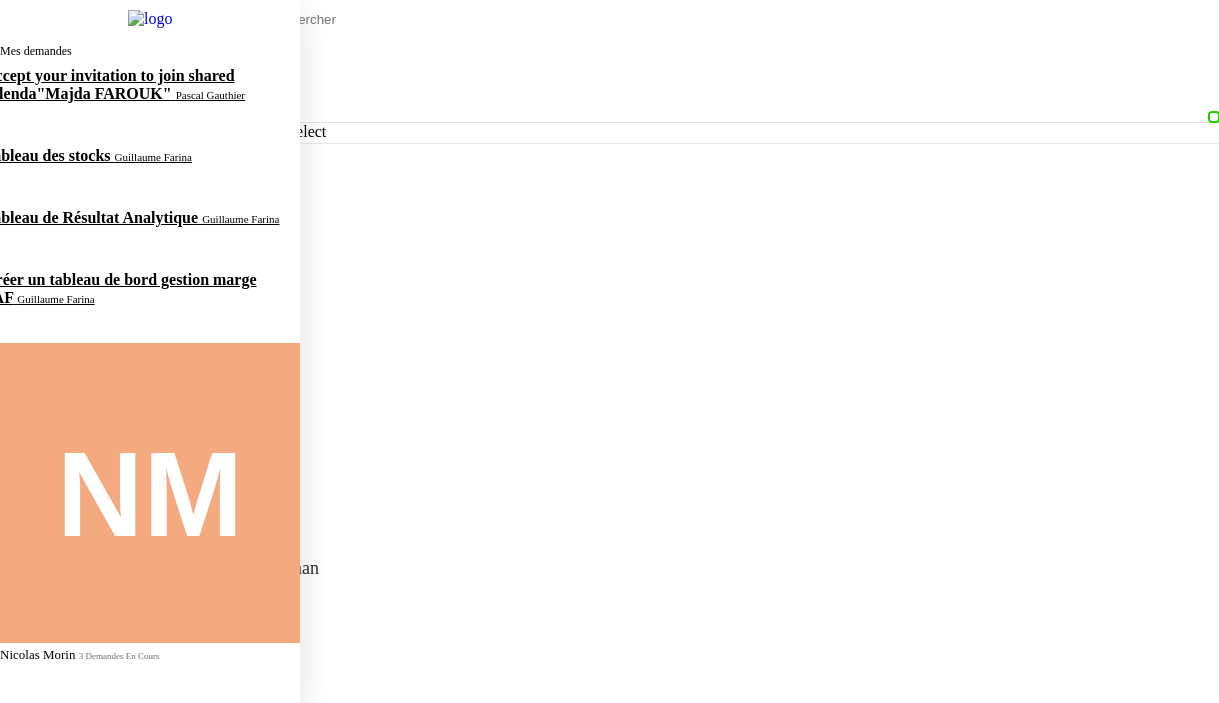 click on "Créer un tableau de bord gestion marge PAF    [FIRST] [LAST]" 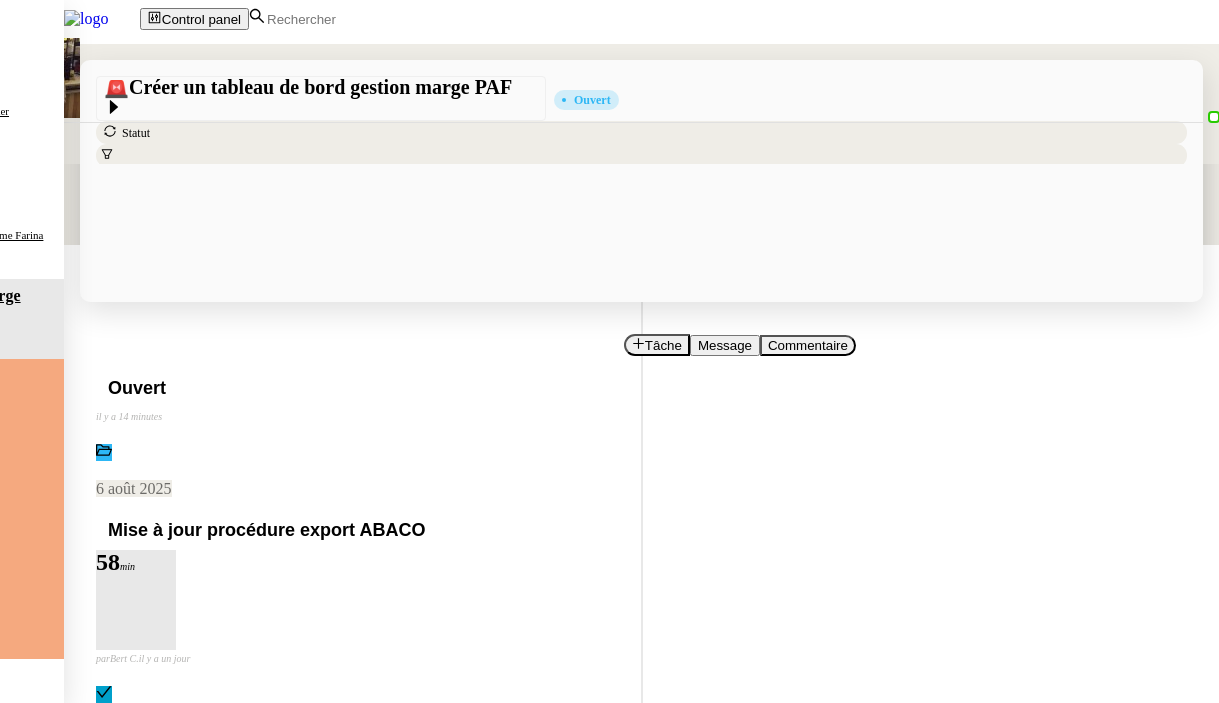 scroll, scrollTop: 317, scrollLeft: 0, axis: vertical 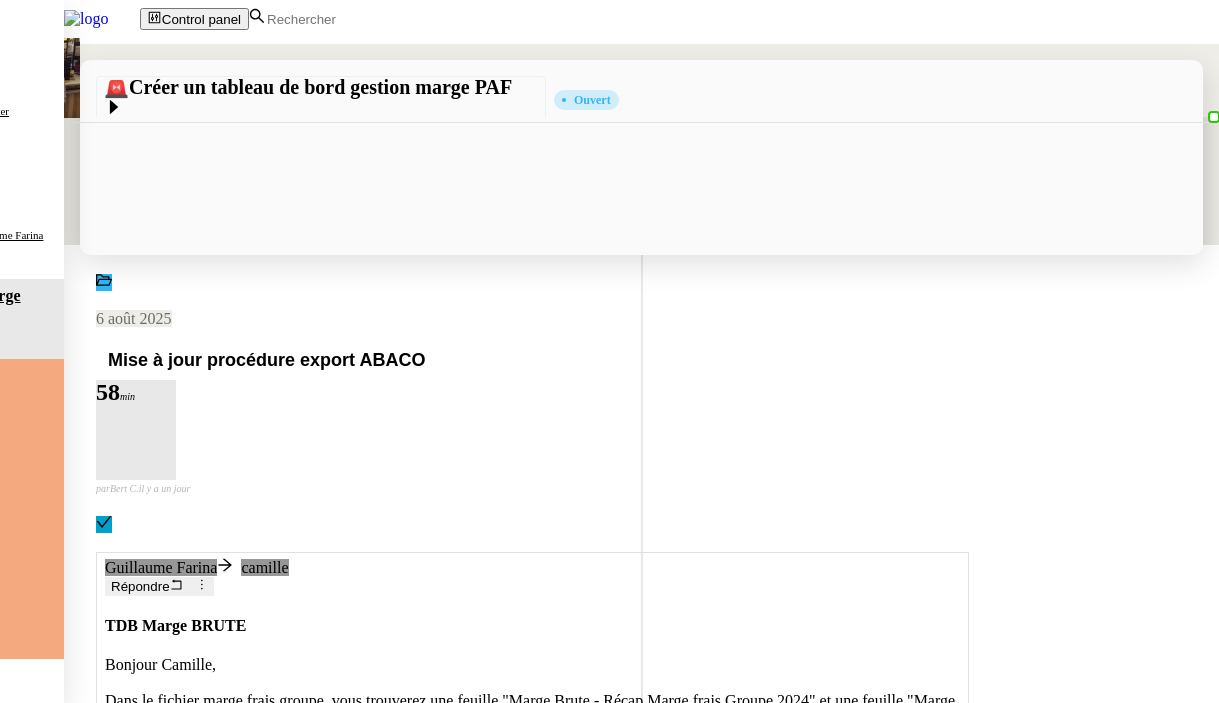click on "Répondre" at bounding box center [140, 587] 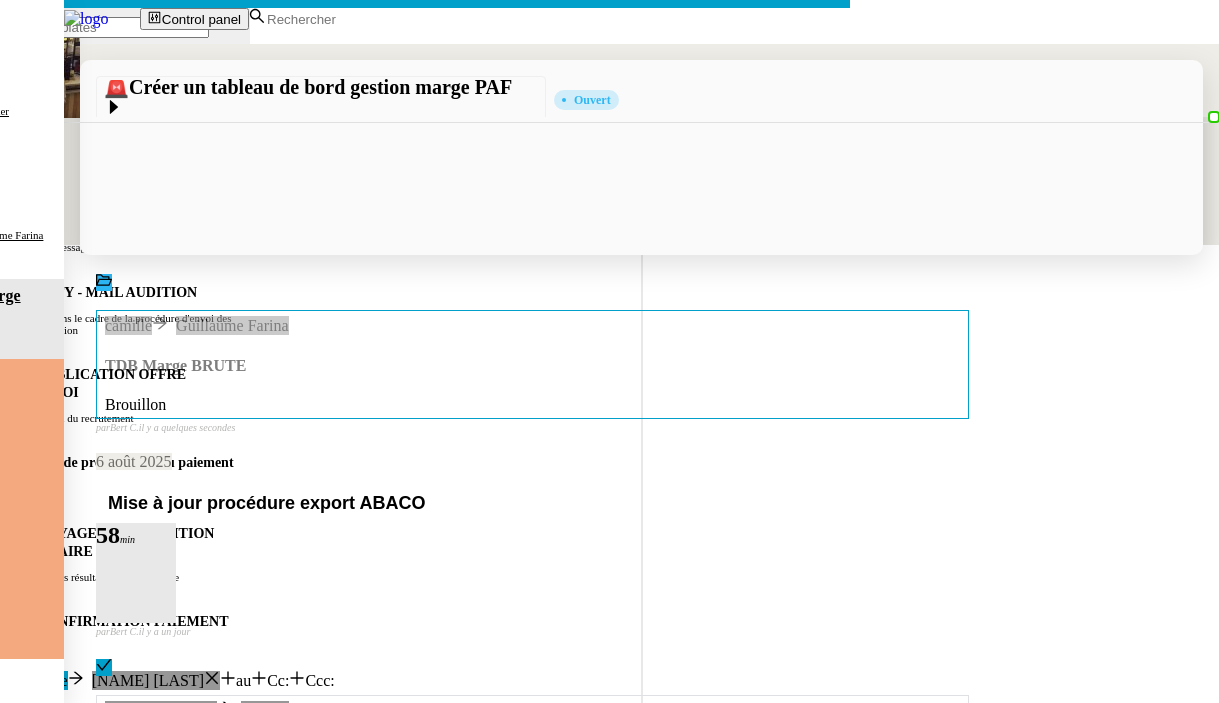 click 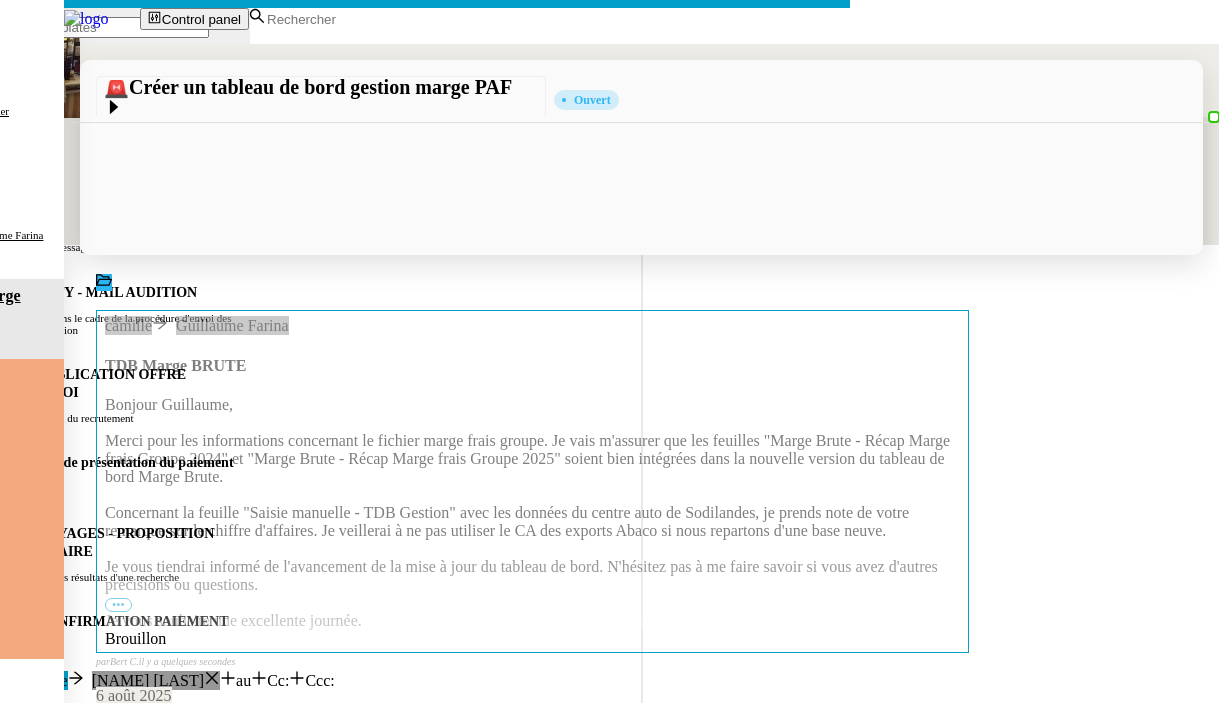 click on "Service TA - VOYAGE - PROPOSITION GLOBALE    A utiliser dans le cadre de proposition de déplacement TA - RELANCE CLIENT (EN)    Relancer un client lorsqu'il n'a pas répondu à un précédent message BAFERTY - MAIL AUDITION    A utiliser dans le cadre de la procédure d'envoi des mails d'audition TA - PUBLICATION OFFRE D'EMPLOI     Organisation du recrutement Discours de présentation du paiement sécurisé    TA - VOYAGES - PROPOSITION ITINERAIRE    Soumettre les résultats d'une recherche TA - CONFIRMATION PAIEMENT (EN)    Confirmer avec le client de modèle de transaction - Attention Plan Pro nécessaire. TA - COURRIER EXPEDIE (recommandé)    A utiliser dans le cadre de l'envoi d'un courrier recommandé TA - PARTAGE DE CALENDRIER (EN)    A utiliser pour demander au client de partager son calendrier afin de faciliter l'accès et la gestion PSPI - Appel de fonds MJL    A utiliser dans le cadre de la procédure d'appel de fonds MJL Compte d'exploitation - Evolutel     [NAME] [LAST]" at bounding box center (609, 586) 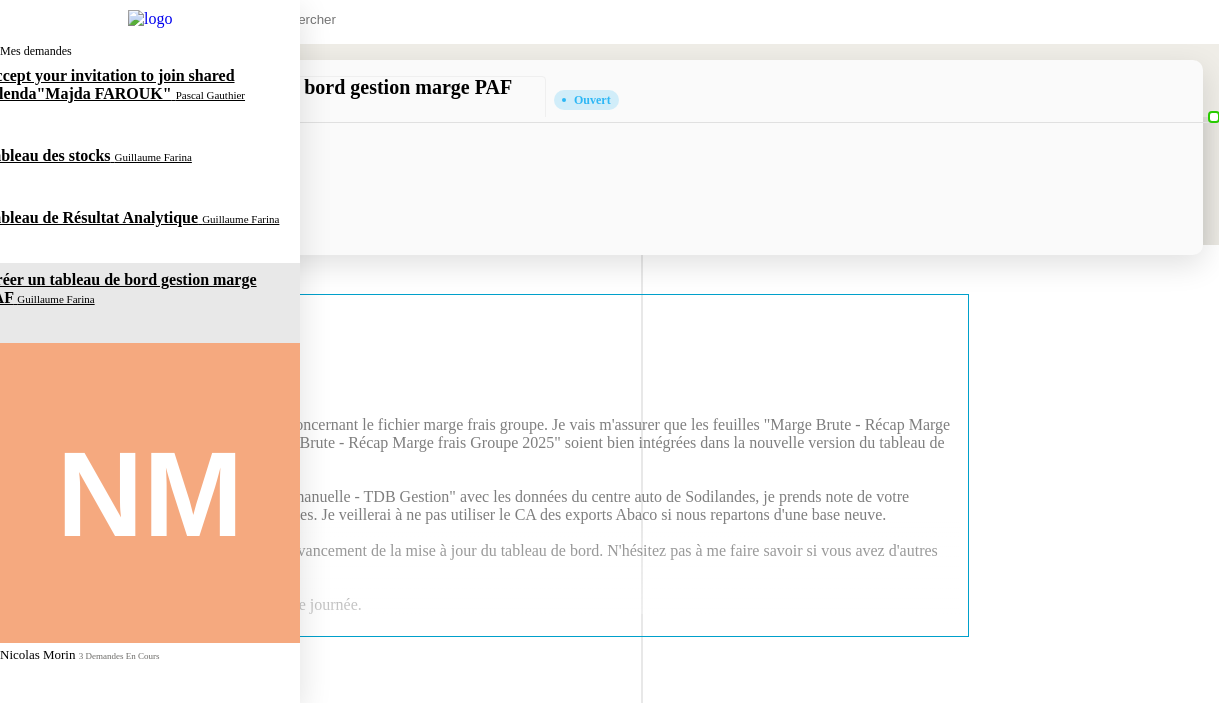 click on "Tableau de Résultat Analytique" 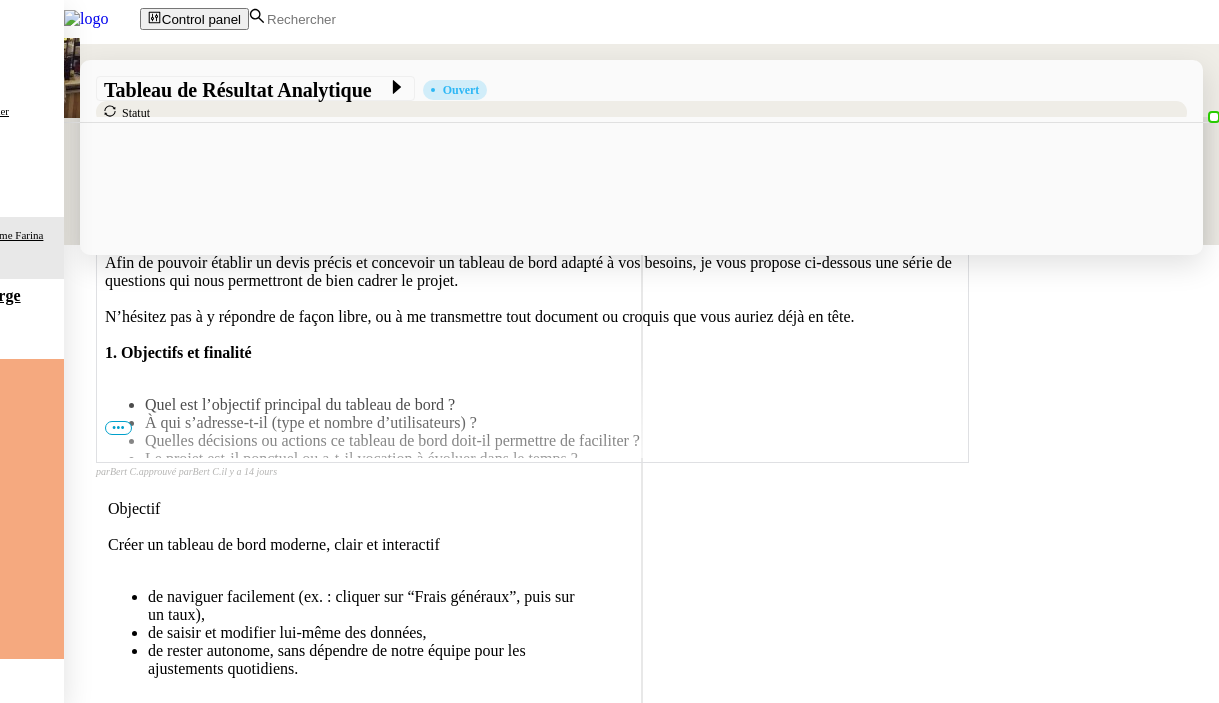 scroll, scrollTop: 543, scrollLeft: 0, axis: vertical 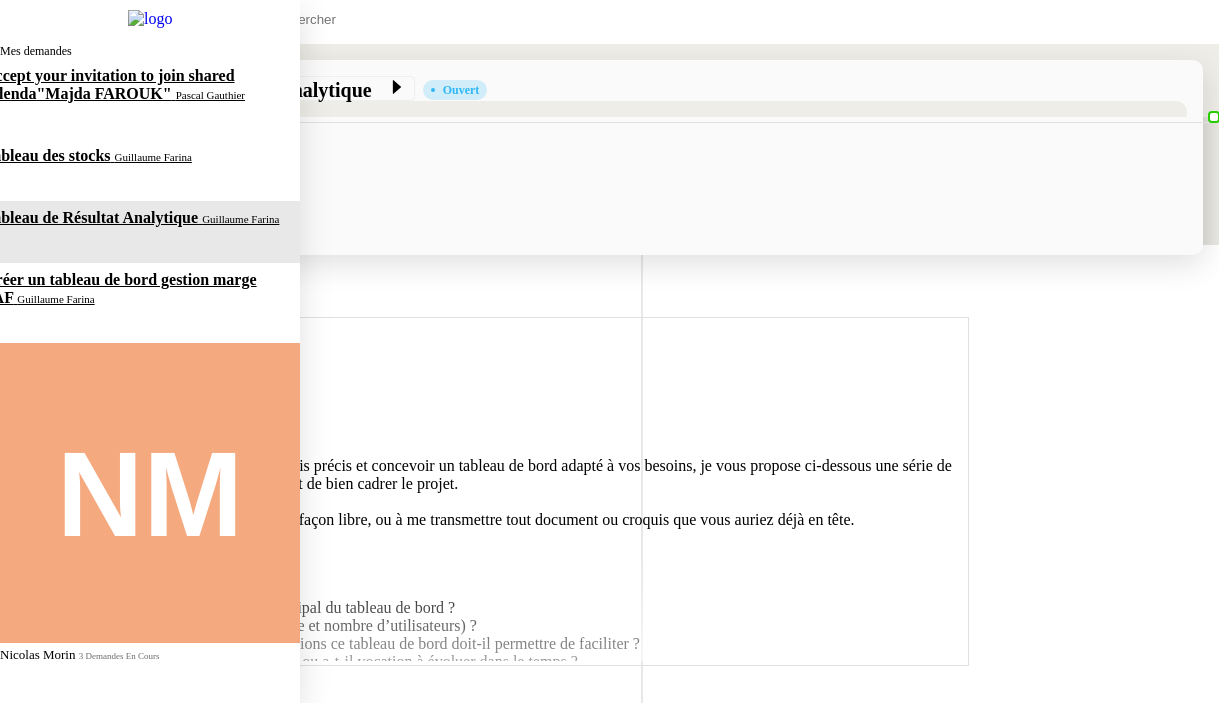click on "Créer un tableau de bord gestion marge PAF" 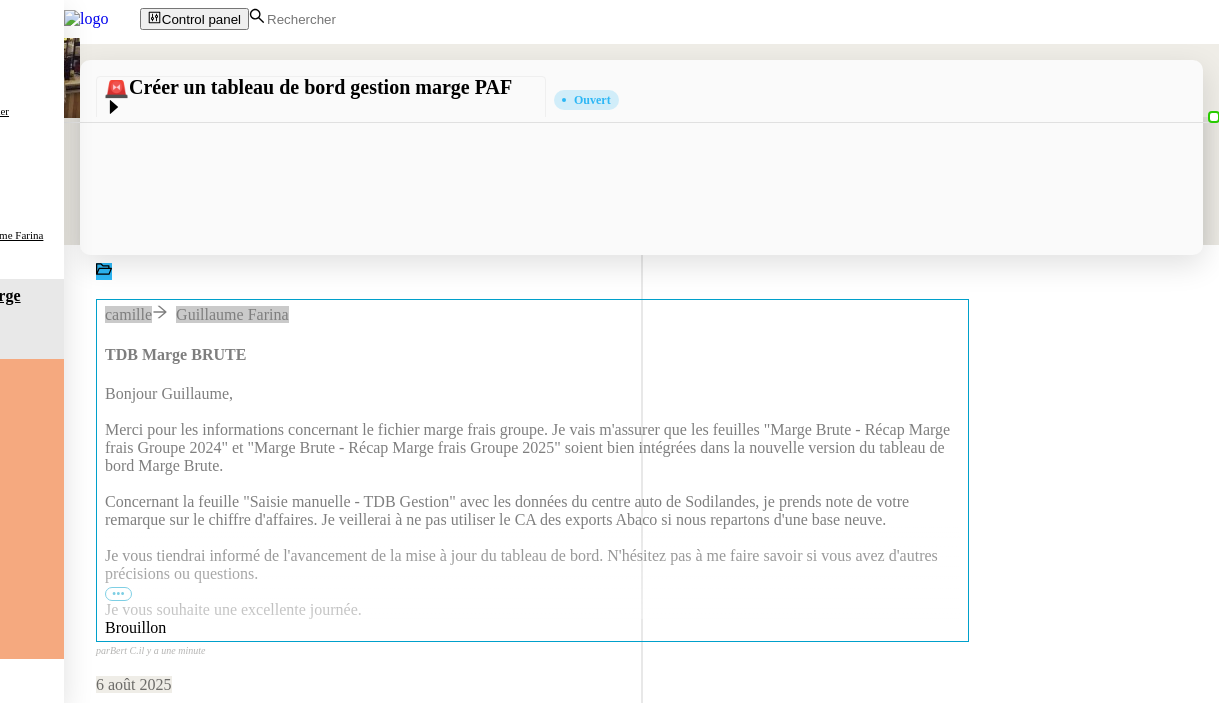 scroll, scrollTop: 315, scrollLeft: 0, axis: vertical 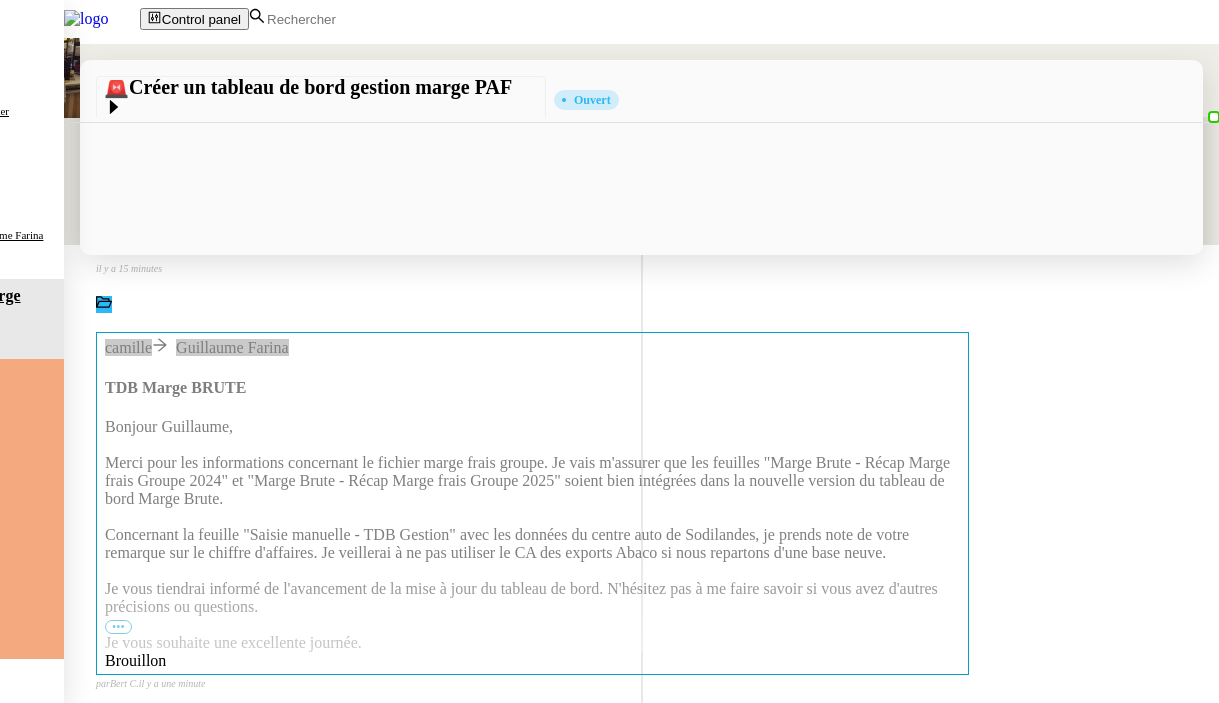 click on "Merci pour les informations concernant le fichier marge frais groupe. Je vais m'assurer que les feuilles "Marge Brute - Récap Marge frais Groupe 2024" et "Marge Brute - Récap Marge frais Groupe 2025" soient bien intégrées dans la nouvelle version du tableau de bord Marge Brute." at bounding box center [532, 481] 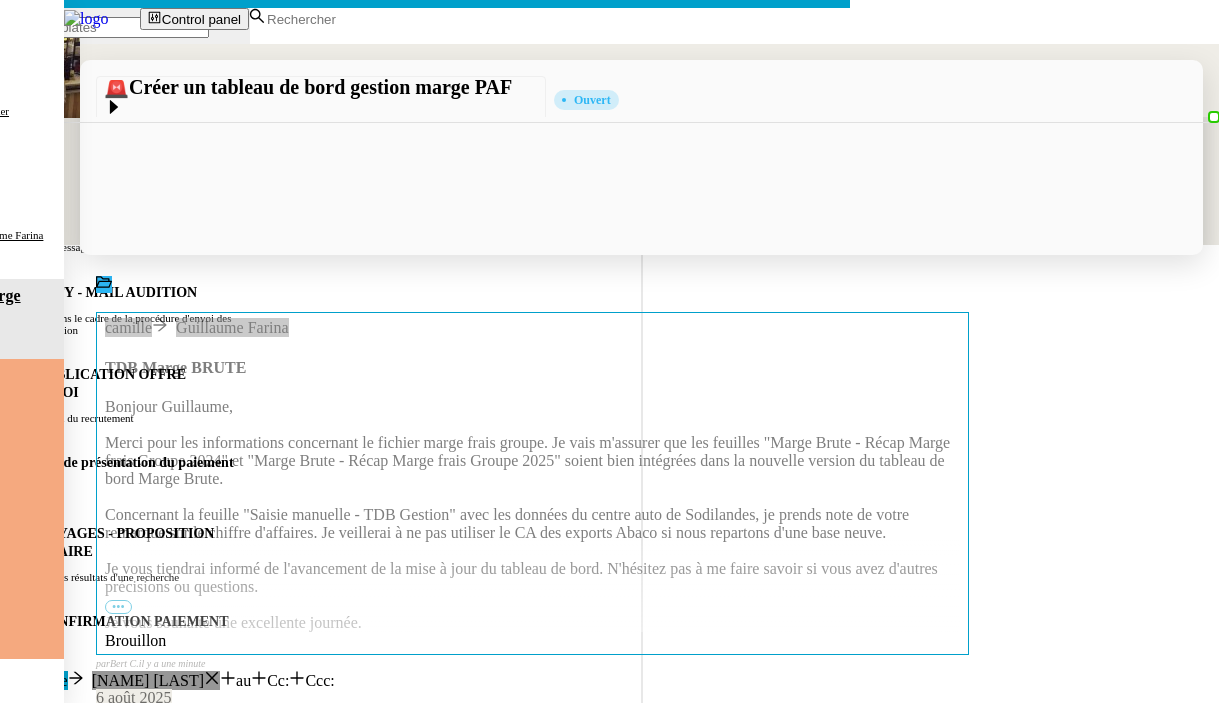 scroll, scrollTop: 0, scrollLeft: 42, axis: horizontal 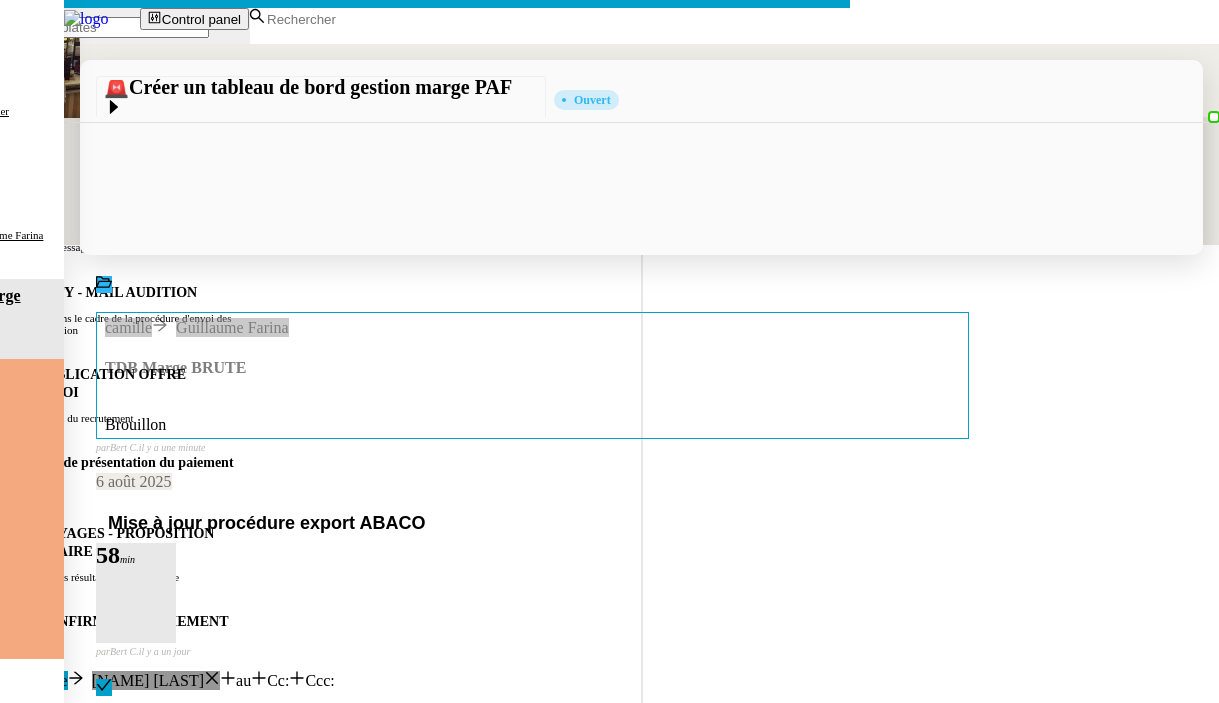 click 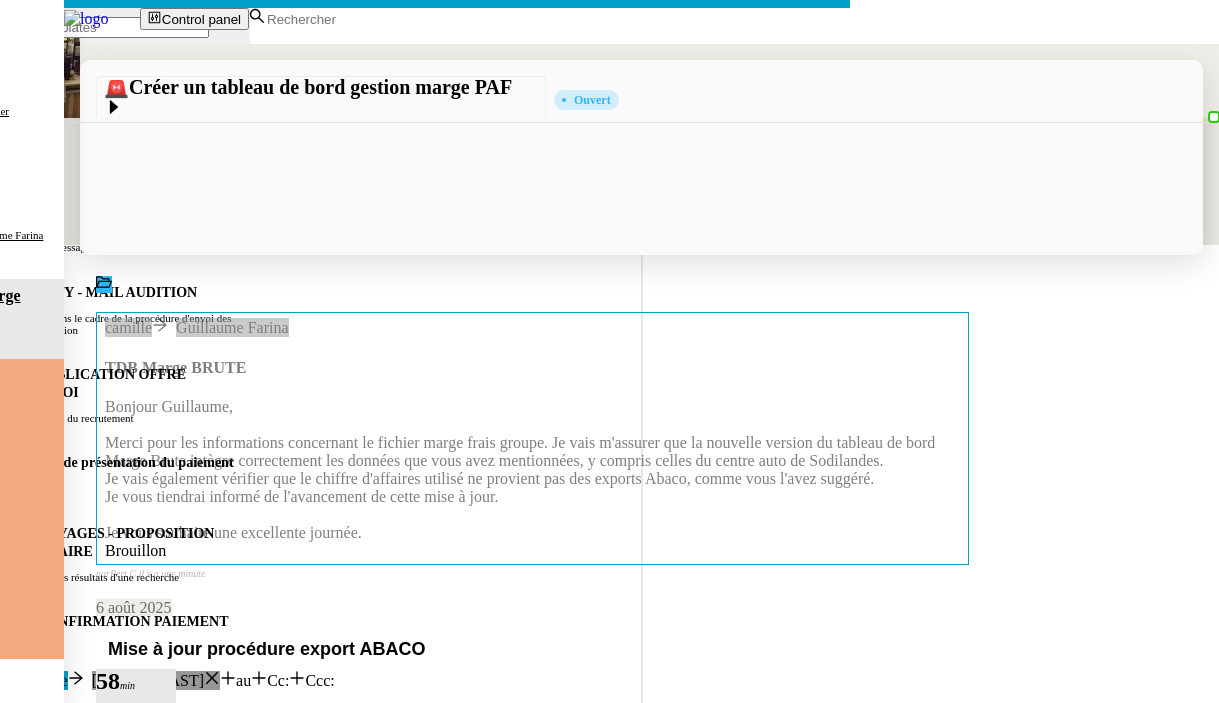 click on "Service TA - VOYAGE - PROPOSITION GLOBALE    A utiliser dans le cadre de proposition de déplacement TA - RELANCE CLIENT (EN)    Relancer un client lorsqu'il n'a pas répondu à un précédent message BAFERTY - MAIL AUDITION    A utiliser dans le cadre de la procédure d'envoi des mails d'audition TA - PUBLICATION OFFRE D'EMPLOI     Organisation du recrutement Discours de présentation du paiement sécurisé    TA - VOYAGES - PROPOSITION ITINERAIRE    Soumettre les résultats d'une recherche TA - CONFIRMATION PAIEMENT (EN)    Confirmer avec le client de modèle de transaction - Attention Plan Pro nécessaire. TA - COURRIER EXPEDIE (recommandé)    A utiliser dans le cadre de l'envoi d'un courrier recommandé TA - PARTAGE DE CALENDRIER (EN)    A utiliser pour demander au client de partager son calendrier afin de faciliter l'accès et la gestion PSPI - Appel de fonds MJL    A utiliser dans le cadre de la procédure d'appel de fonds MJL Compte d'exploitation - Evolutel     [NAME] [LAST]" at bounding box center [609, 541] 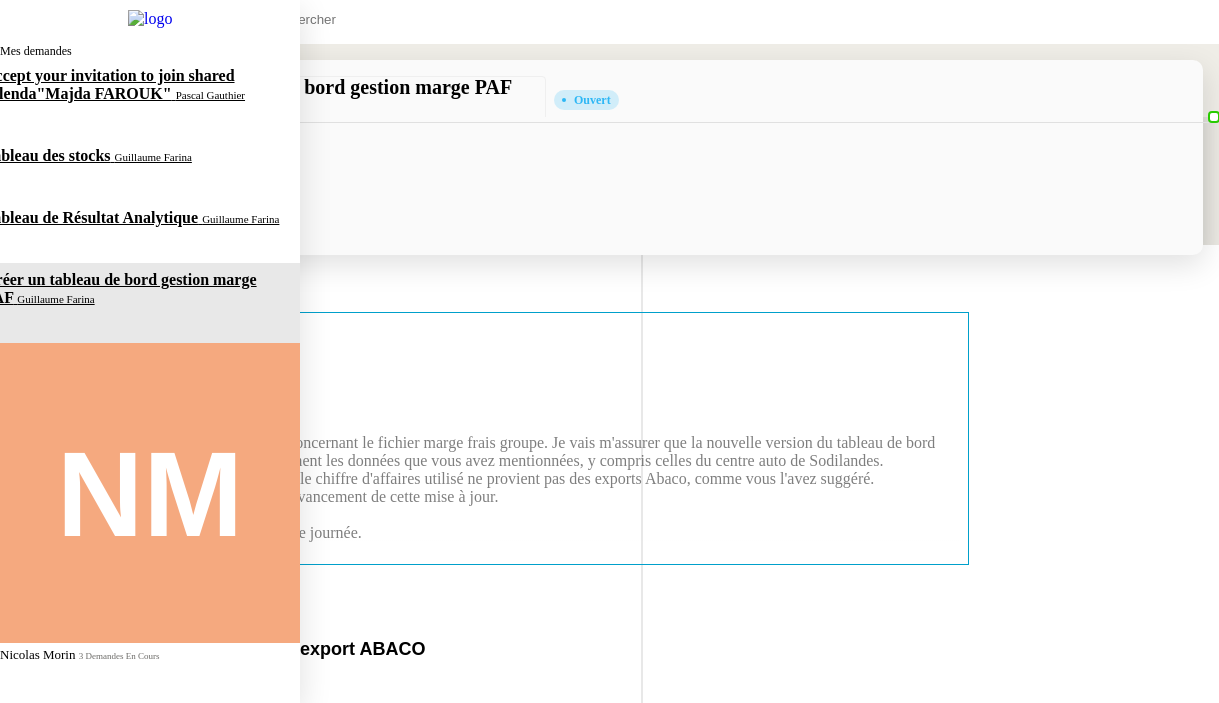 click on "Tableau de Résultat Analytique    [NAME] [LAST]" 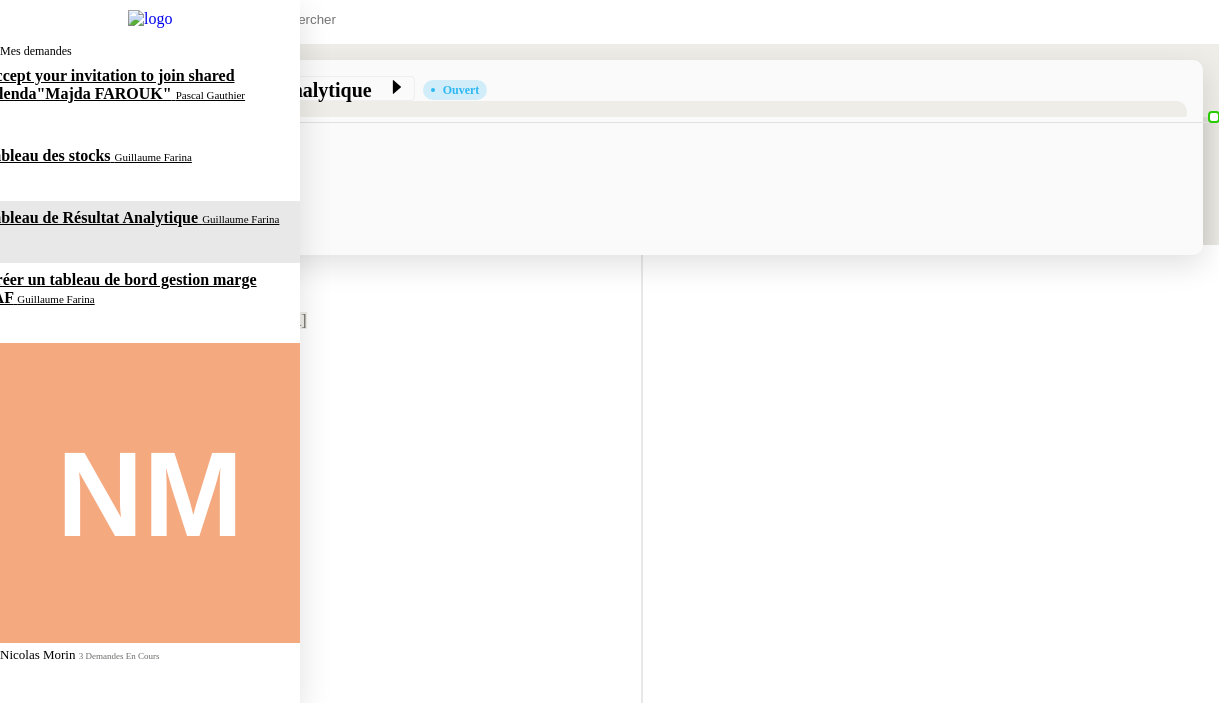 scroll, scrollTop: 291, scrollLeft: 0, axis: vertical 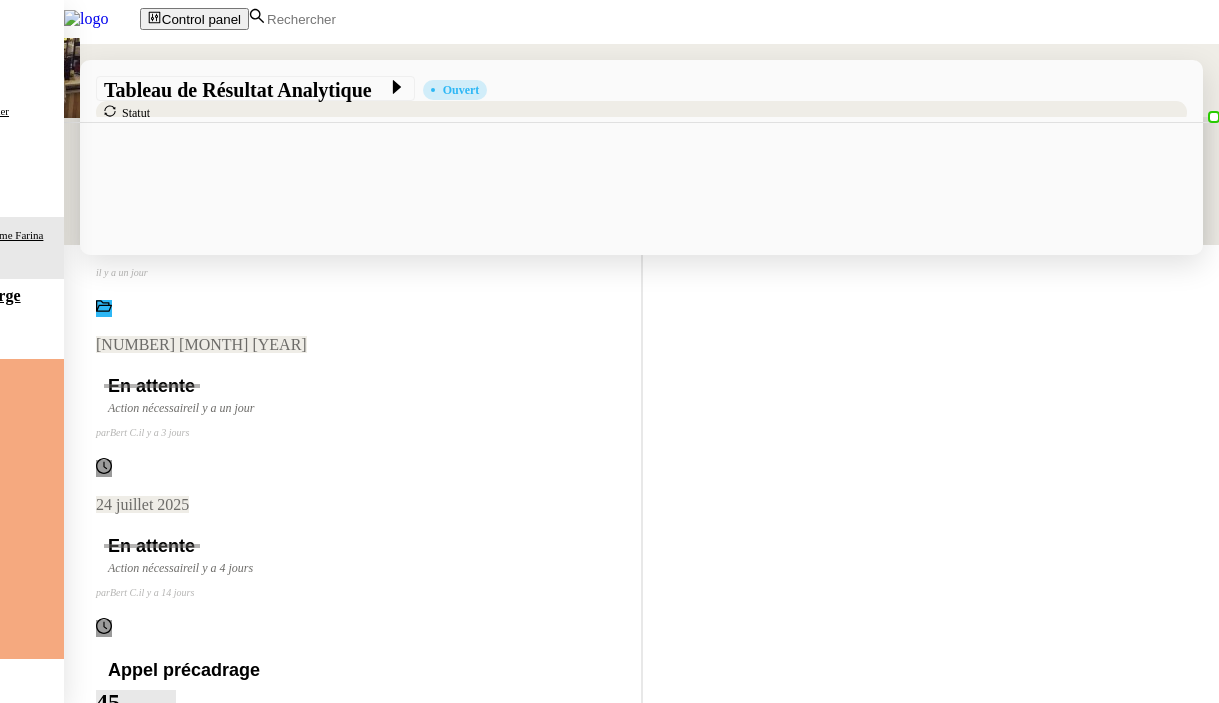 click 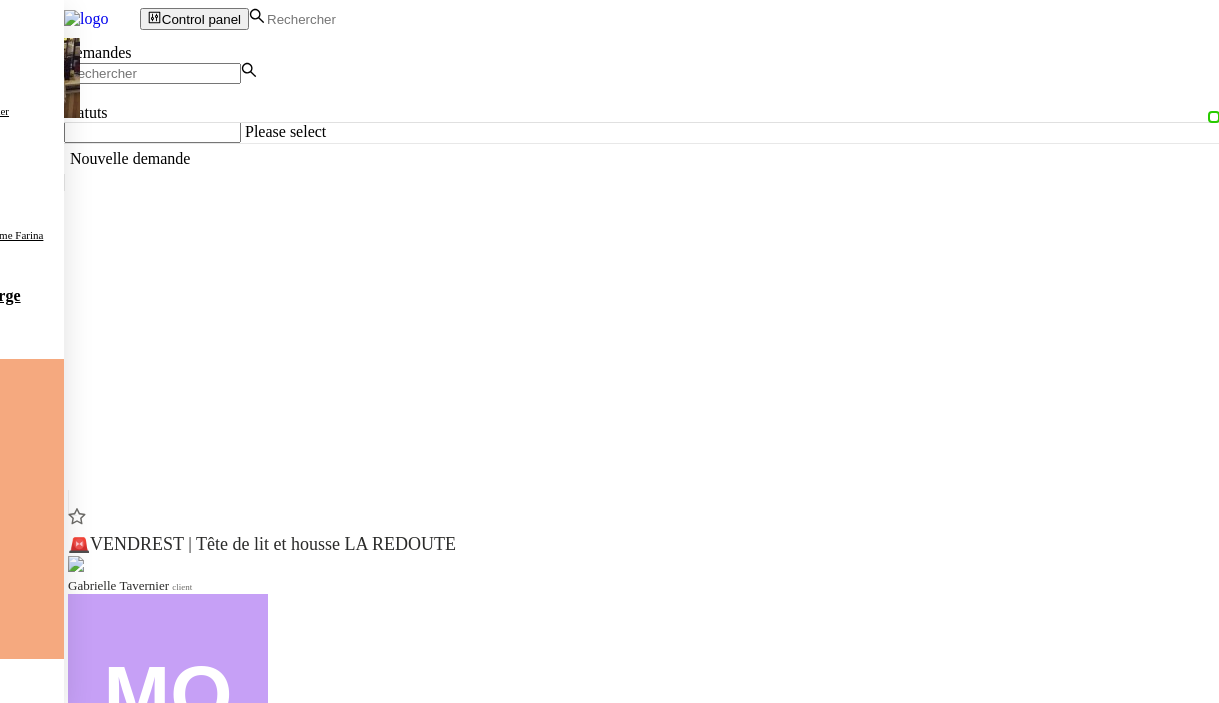 scroll, scrollTop: 1556, scrollLeft: 0, axis: vertical 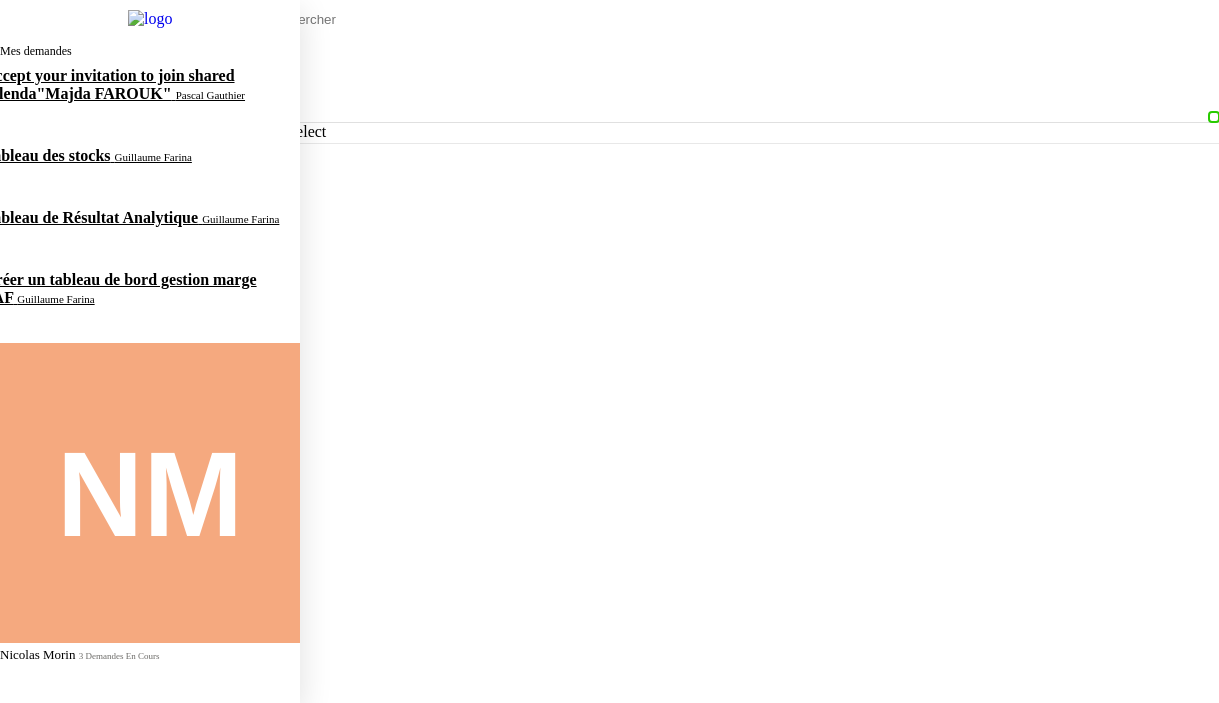 click on "[NAME] [LAST]    [NUMBER] demandes en cours" 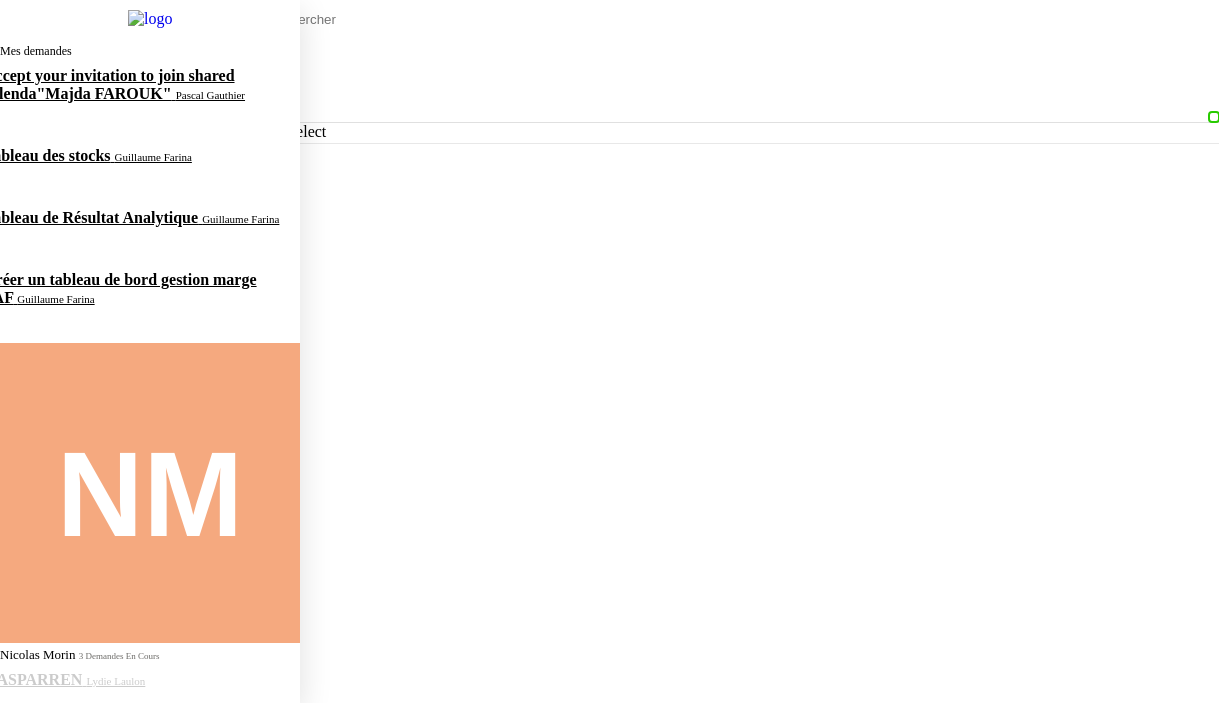 click on "Guillaume Farina" 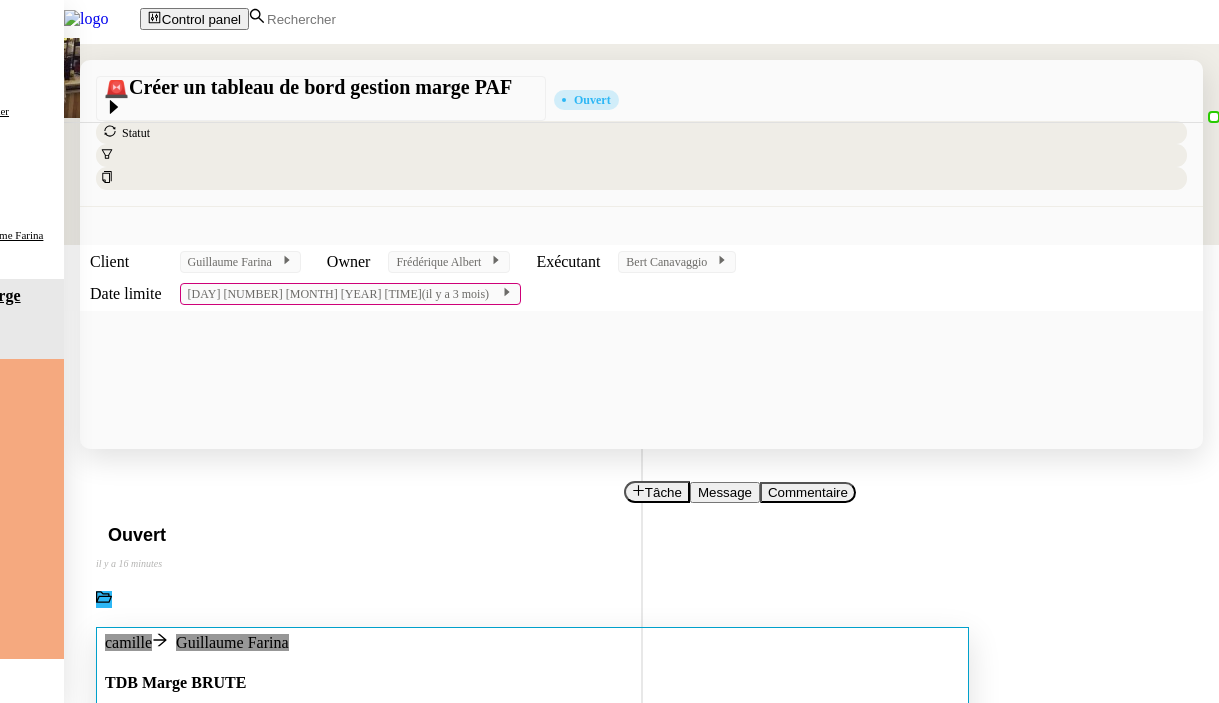 click on "Merci pour les informations concernant le fichier marge frais groupe. Je vais m'assurer que la nouvelle version du tableau de bord Marge Brute intègre correctement les données que vous avez mentionnées, y compris celles du centre auto de Sodilandes." at bounding box center [532, 767] 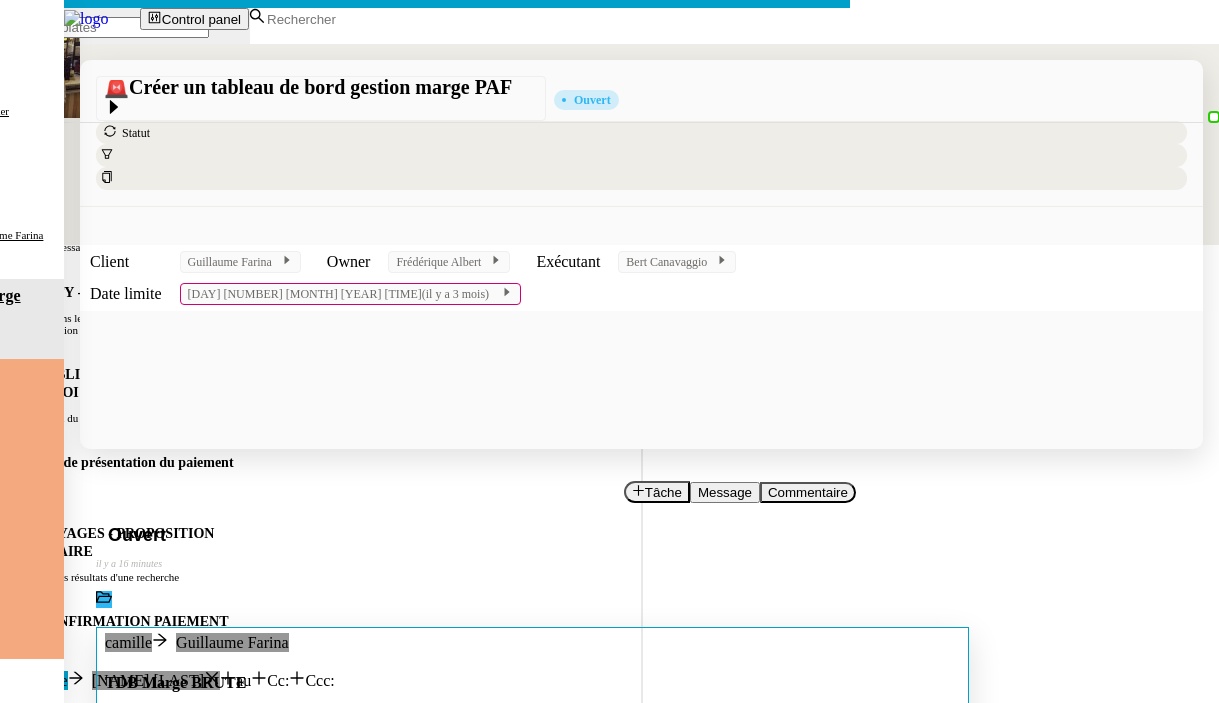 scroll, scrollTop: 0, scrollLeft: 42, axis: horizontal 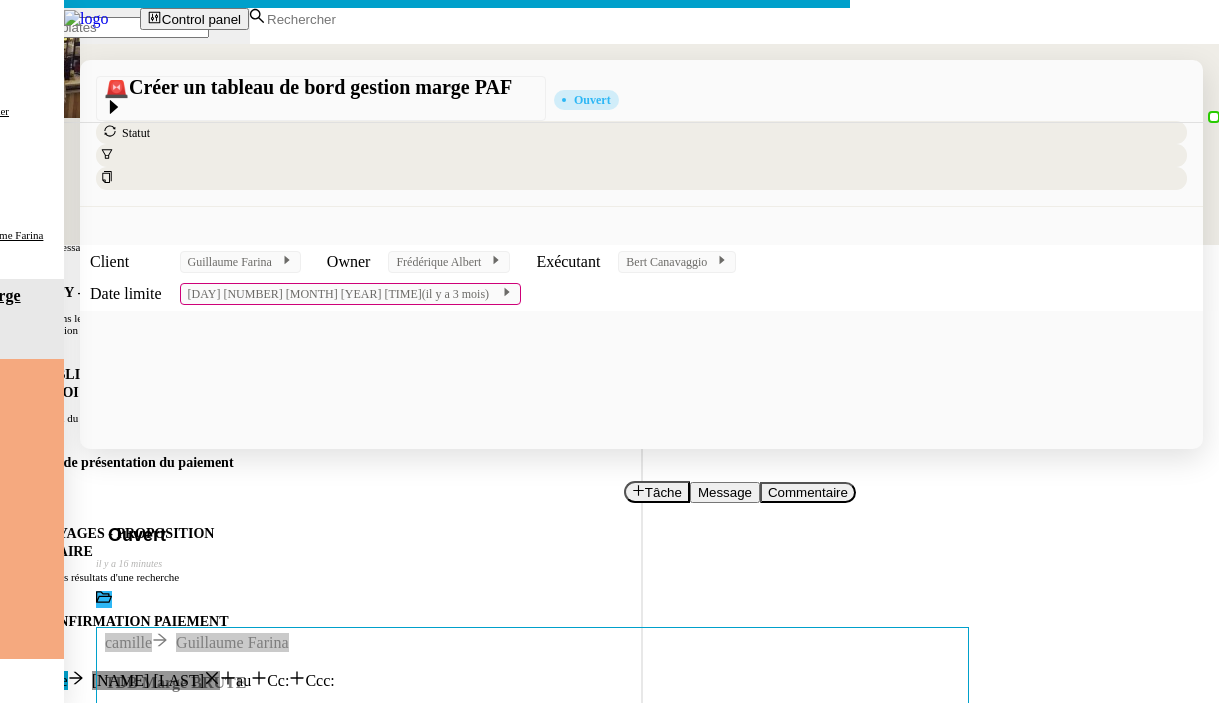 click on "Envoyer" 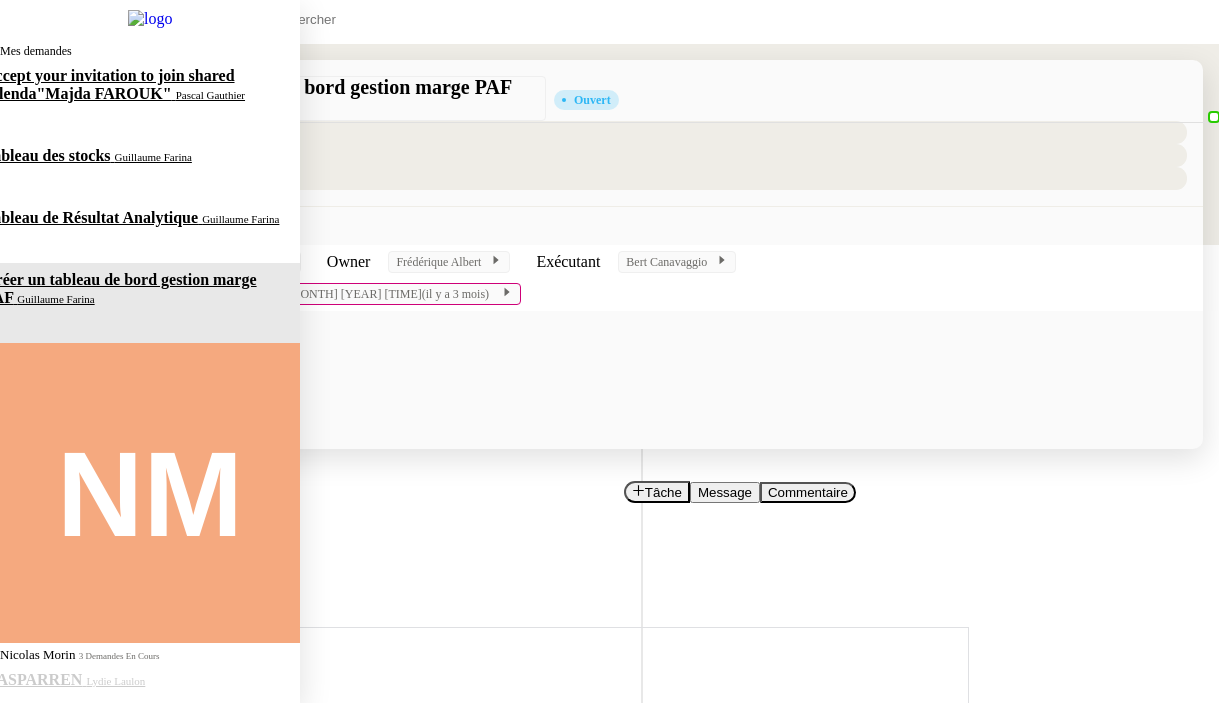 click on "Guillaume Farina" 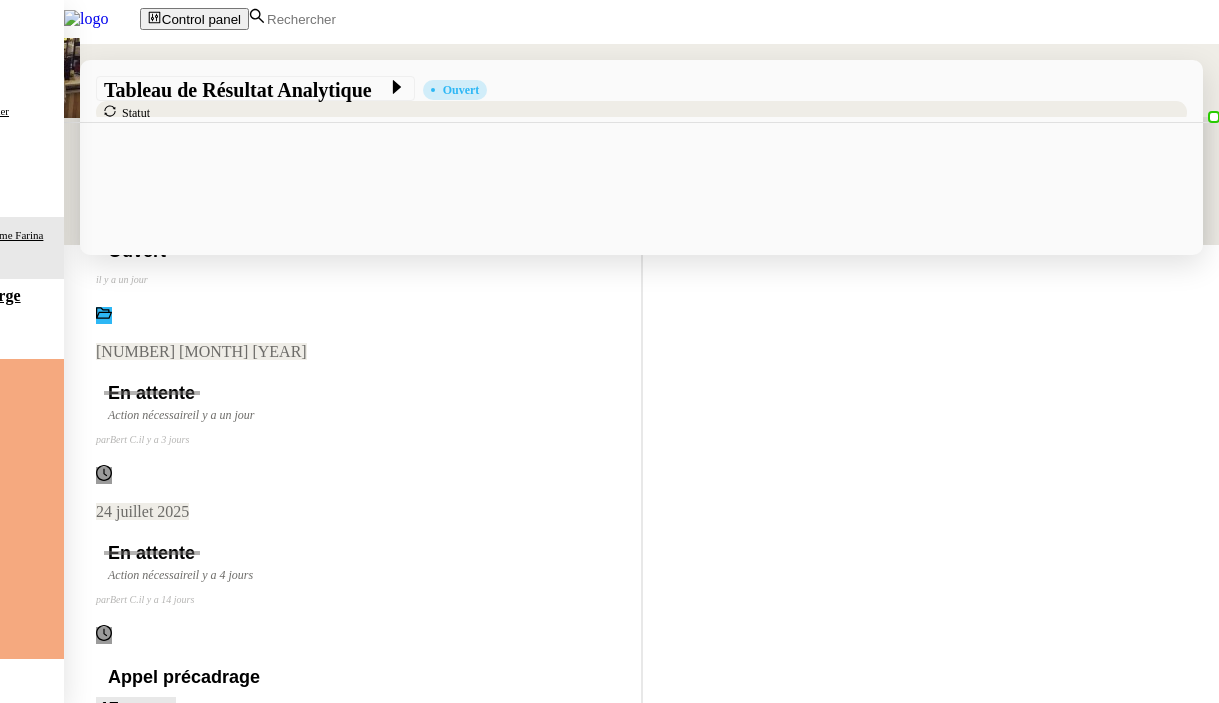 scroll, scrollTop: 571, scrollLeft: 0, axis: vertical 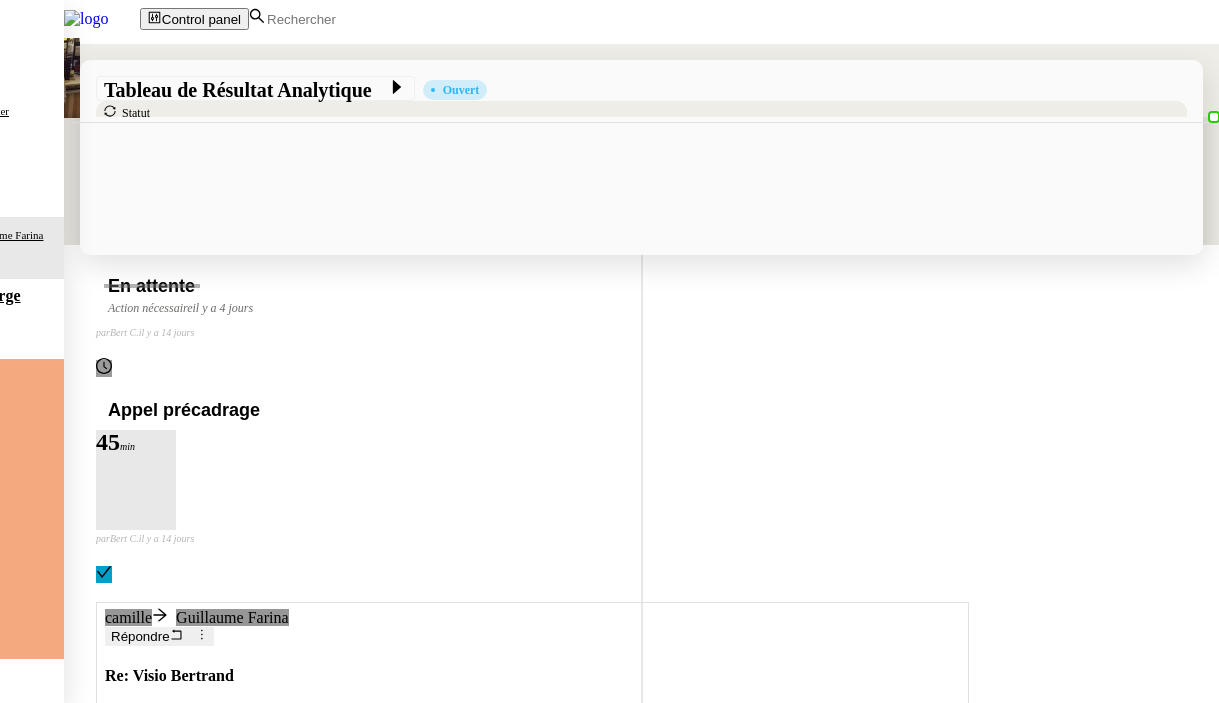click on "Répondre" at bounding box center (140, 637) 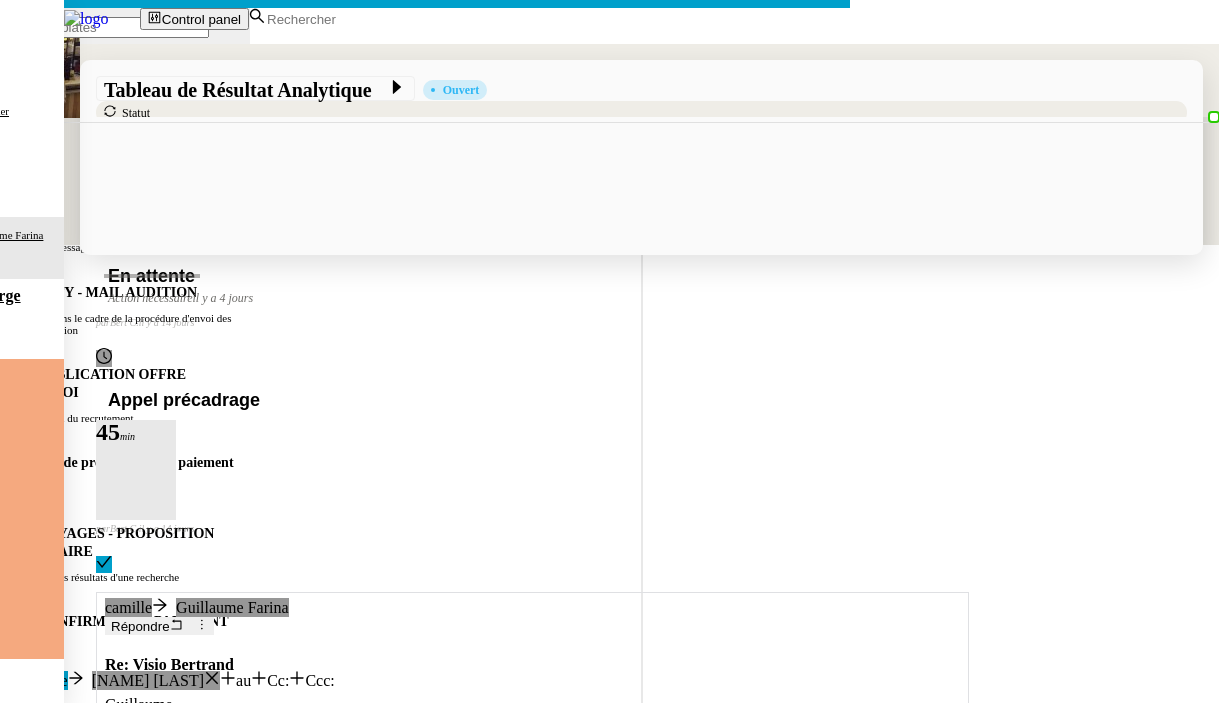 scroll, scrollTop: 724, scrollLeft: 0, axis: vertical 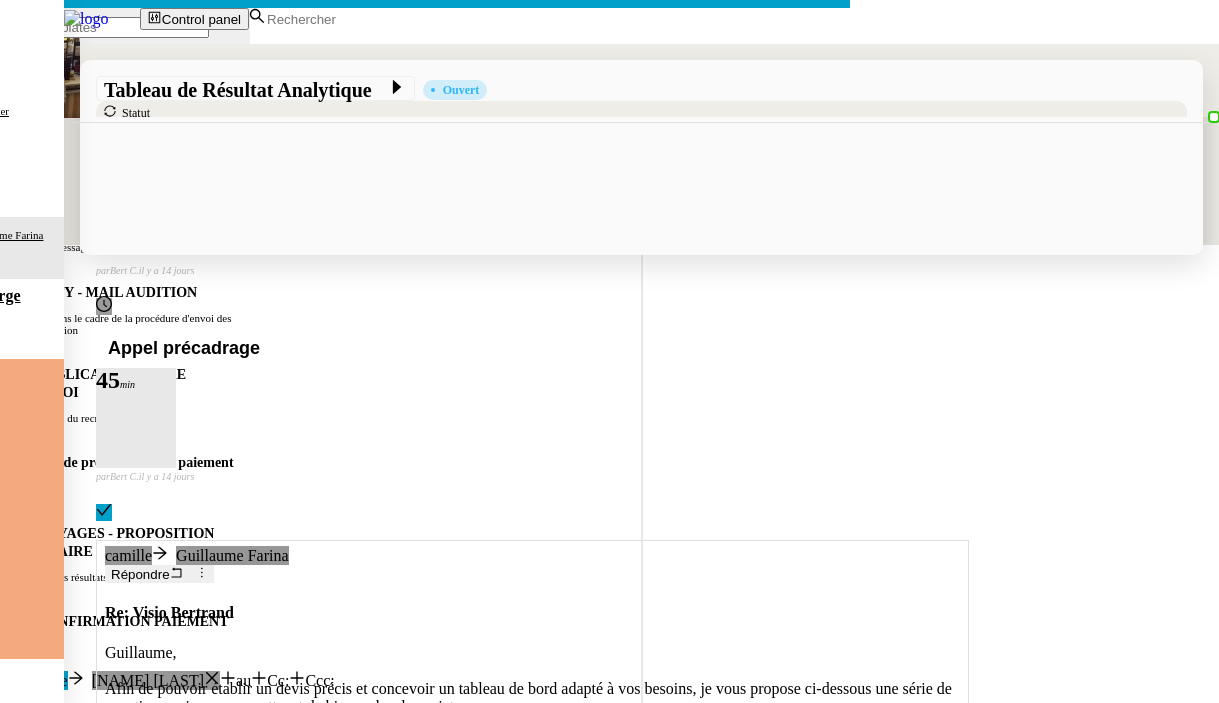 click on "Bonjour [NAME], Je vous remercie pour votre retour. La colonne taux correspond aux poids par rapport au CA HT, et la structure est validée. Concernant l'ajout de la colonne en plus avec les taux, cela se fait directement dans Looker. Pour la base, j'ai effectivement transformé le PDF en fichier Excel avant de copier les données dans Google Sheets. Souhaitez-vous que je formalise une procédure pour permettre le traitement des autres sociétés dans les mêmes conditions ? Je reste à votre disposition pour toute autre question. Bien à vous," 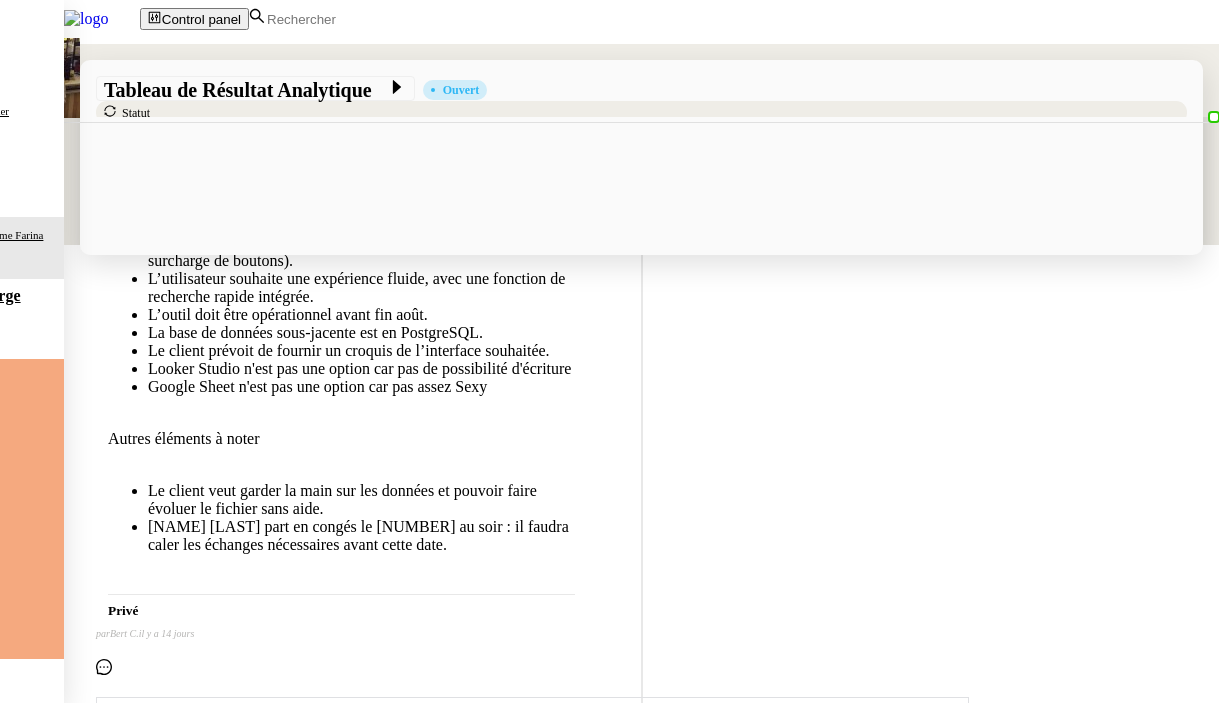 scroll, scrollTop: 1855, scrollLeft: 0, axis: vertical 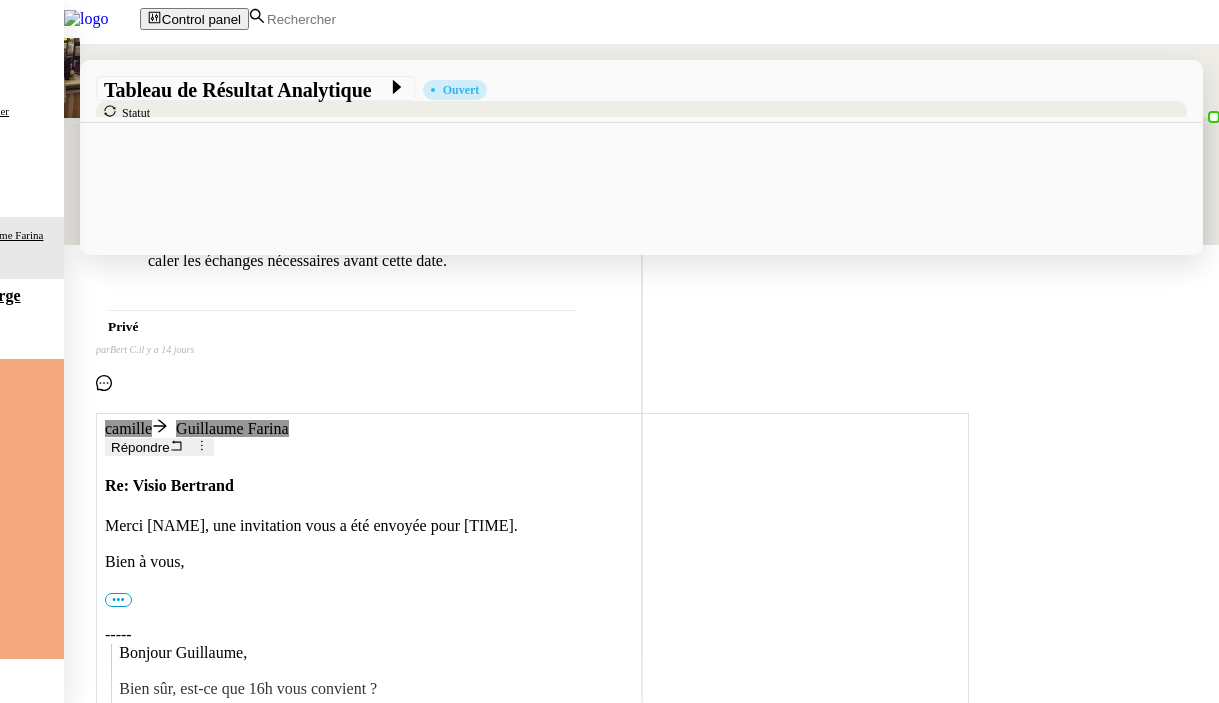 click on "Merci [FIRST], une invitation vous a été envoyée pour 16h. Bien à vous,
•••
[FIRST]
Assistante de direction   •  Leclerc
[EMAIL]
-----
Bonjour [FIRST], Bien sûr, est-ce que 16h vous convient ? Merci d'avance,
•••
[FIRST]
Assistante de direction   •  Leclerc
[EMAIL]
-----
Bonjour [FIRST], Je peux avoir une nouvelle visio avec [FIRST] à ce sujet svp cet apres midi peut etre ?  merci
TVA" at bounding box center [532, 744] 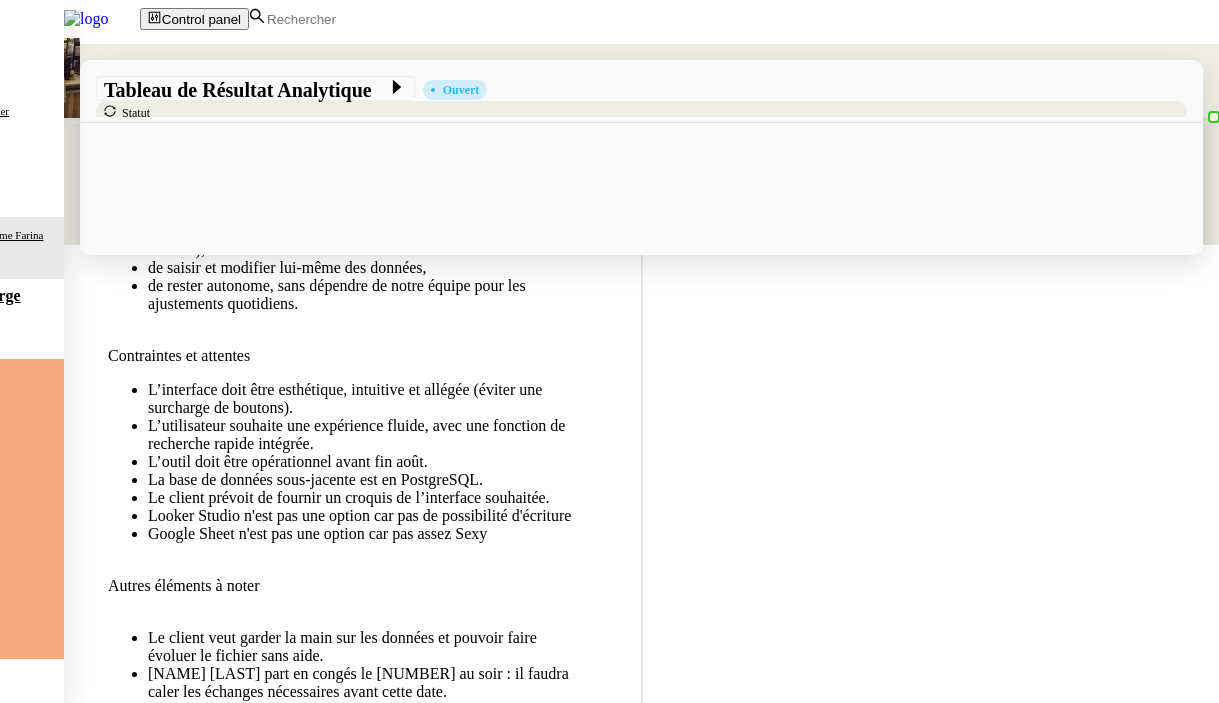 scroll, scrollTop: 750, scrollLeft: 0, axis: vertical 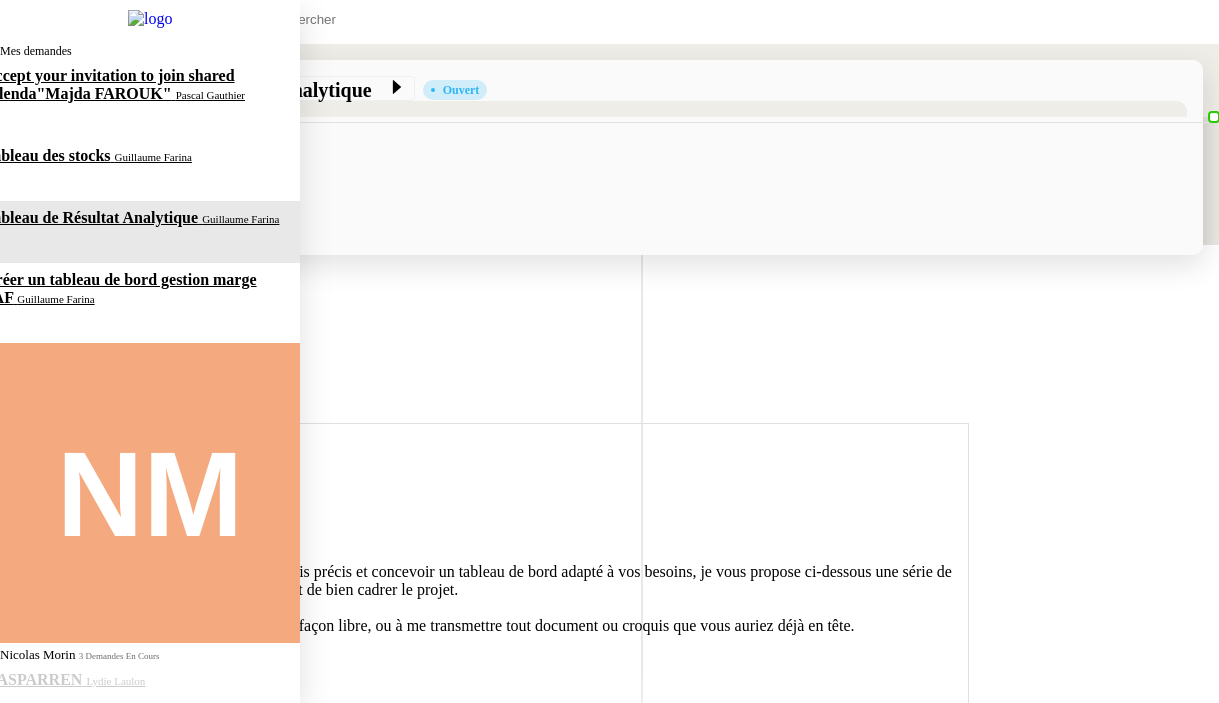 click on "Tableau des stocks" 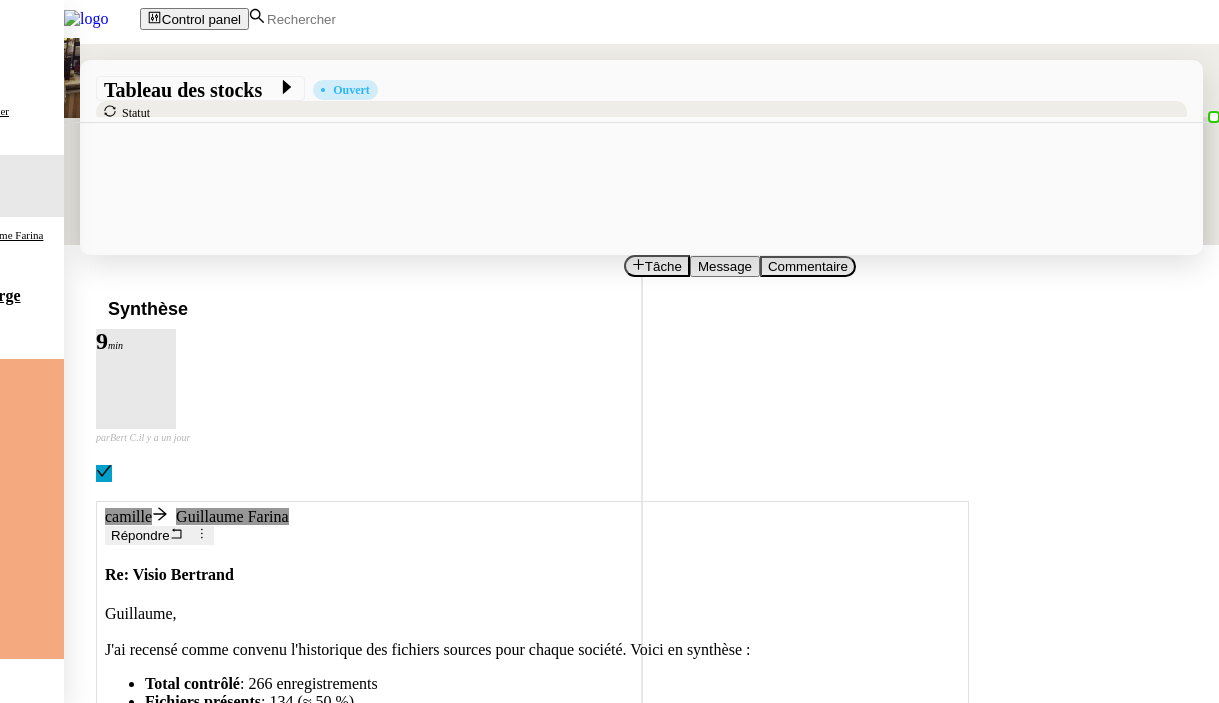 scroll, scrollTop: 225, scrollLeft: 0, axis: vertical 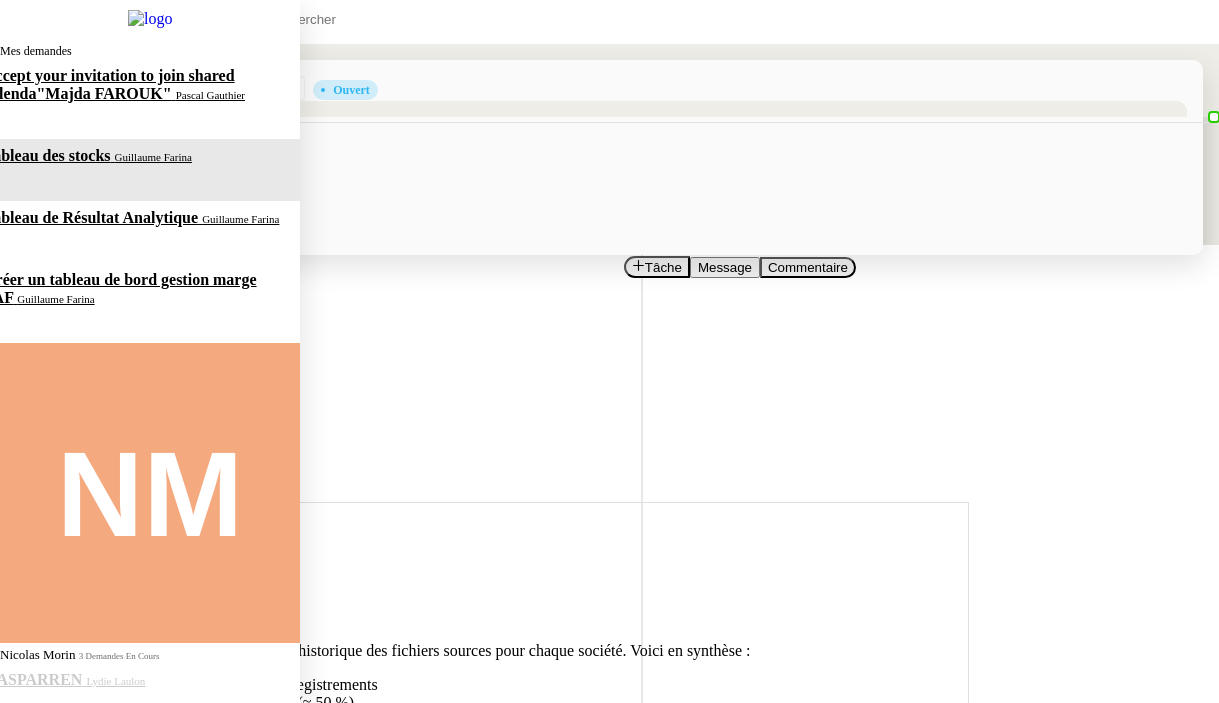 click at bounding box center [134, 19] 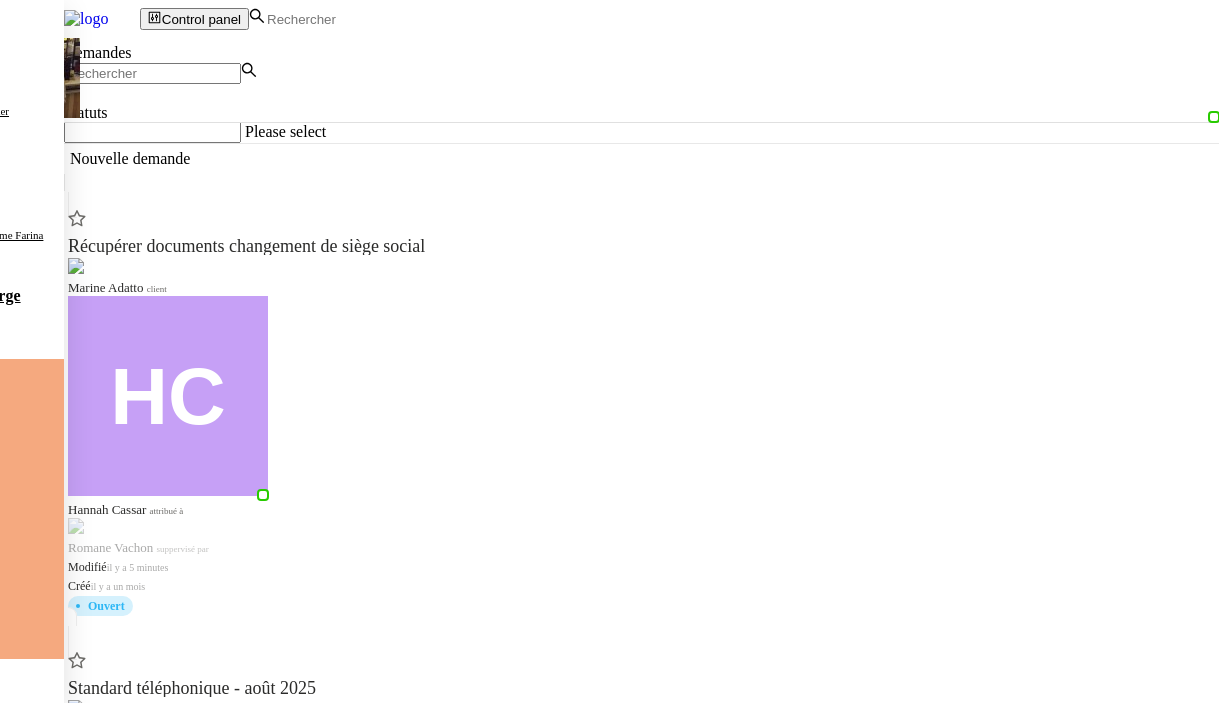 click 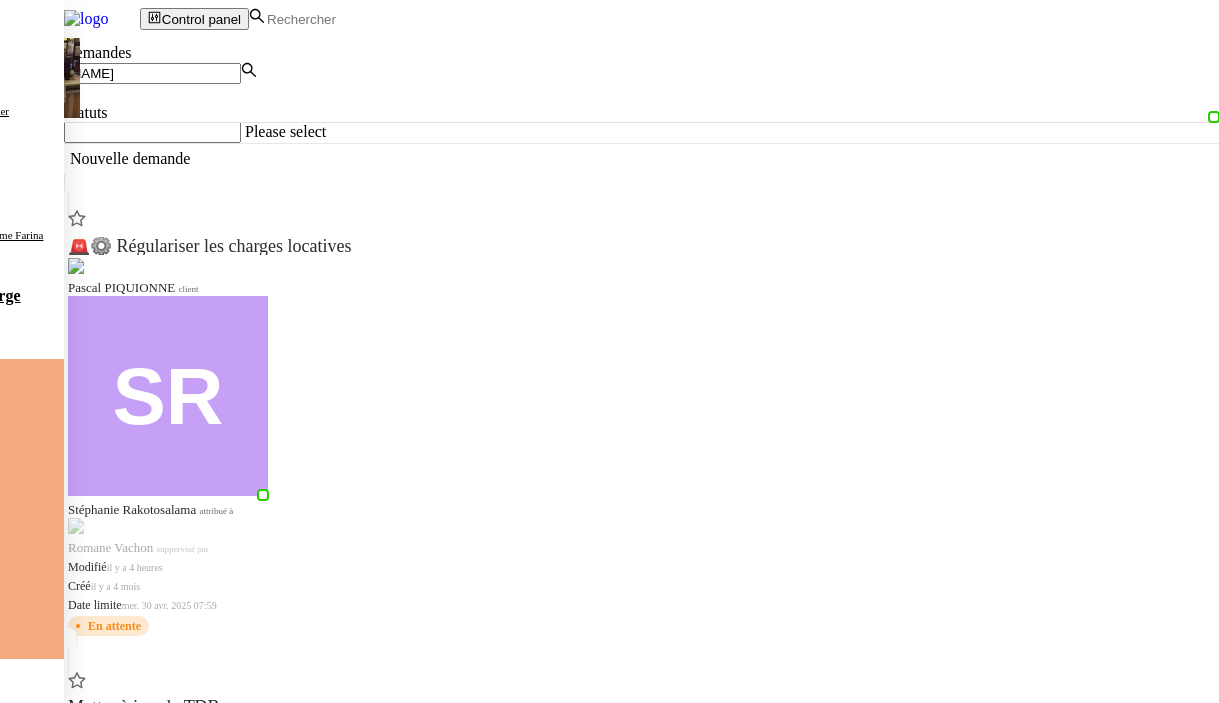 type on "[NAME]" 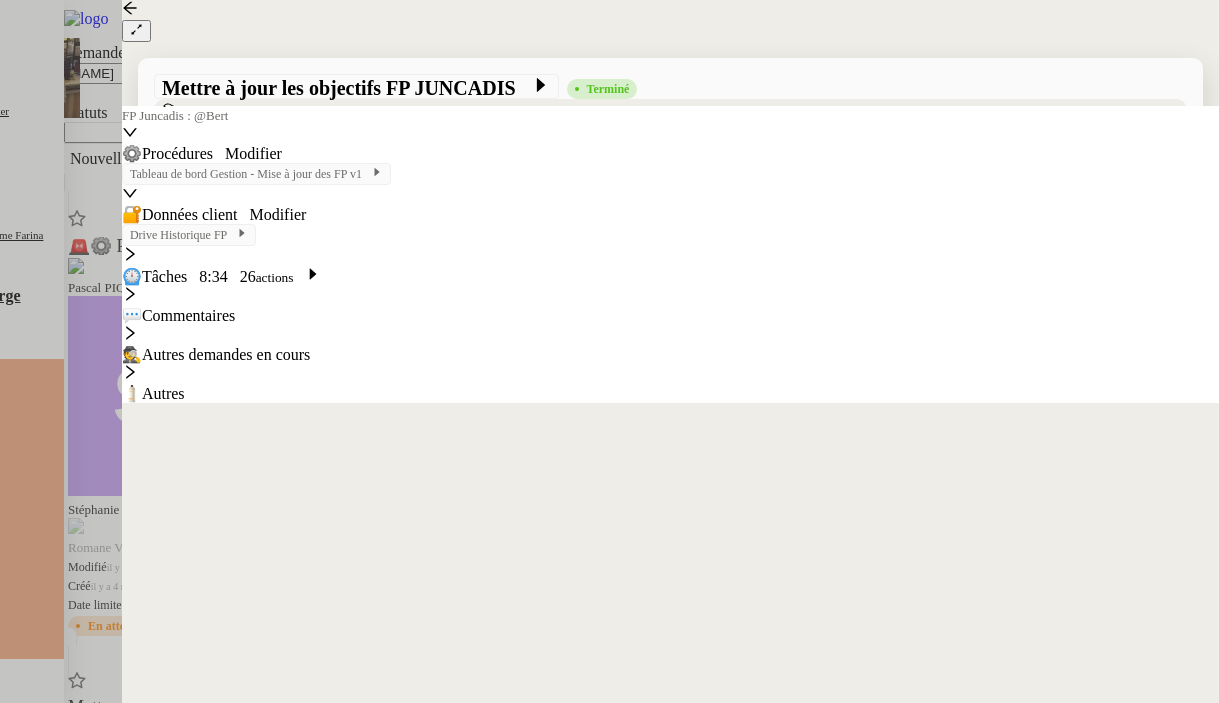 scroll, scrollTop: 307, scrollLeft: 0, axis: vertical 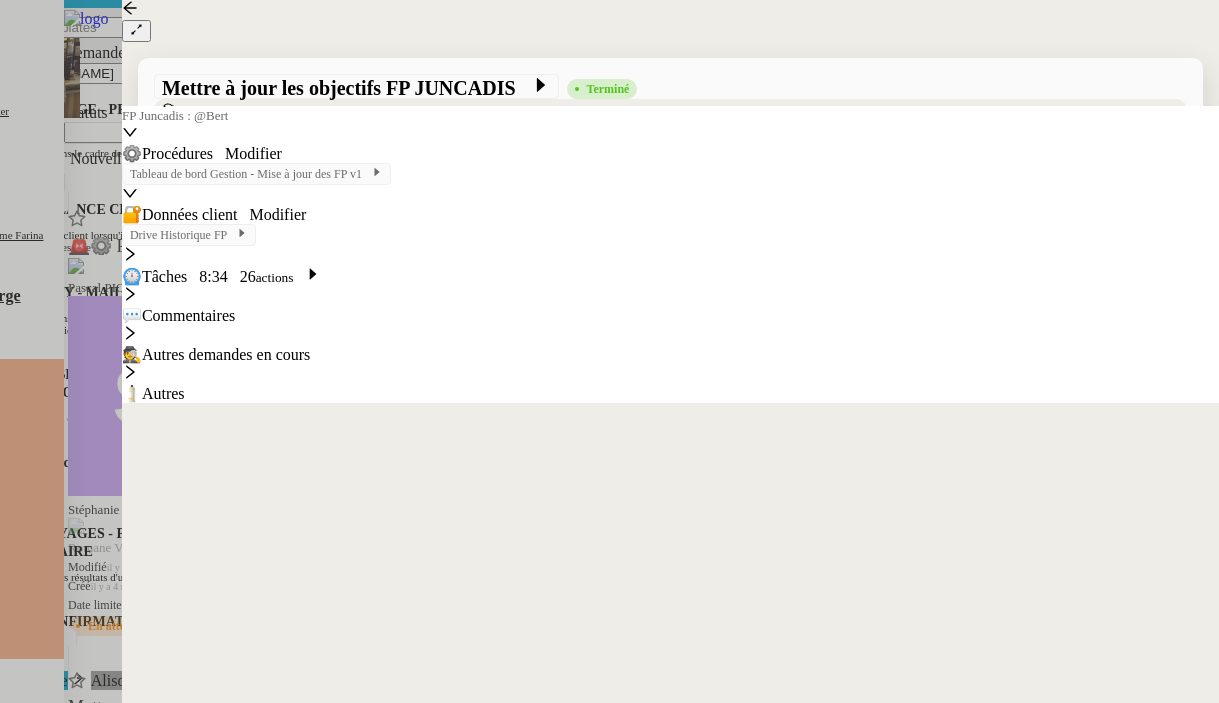 click on "Service TA - VOYAGE - PROPOSITION GLOBALE    A utiliser dans le cadre de proposition de déplacement TA - RELANCE CLIENT (EN)    Relancer un client lorsqu'il n'a pas répondu à un précédent message BAFERTY - MAIL AUDITION    A utiliser dans le cadre de la procédure d'envoi des mails d'audition TA - PUBLICATION OFFRE D'EMPLOI     Organisation du recrutement Discours de présentation du paiement sécurisé    TA - VOYAGES - PROPOSITION ITINERAIRE    Soumettre les résultats d'une recherche TA - CONFIRMATION PAIEMENT (EN)    Confirmer avec le client de modèle de transaction - Attention Plan Pro nécessaire. TA - COURRIER EXPEDIE (recommandé)    A utiliser dans le cadre de l'envoi d'un courrier recommandé TA - PARTAGE DE CALENDRIER (EN)    A utiliser pour demander au client de partager son calendrier afin de faciliter l'accès et la gestion PSPI - Appel de fonds MJL    A utiliser dans le cadre de la procédure d'appel de fonds MJL TA - RELANCE CLIENT    TA - AR PROCEDURES        21 YIELD" at bounding box center (609, 478) 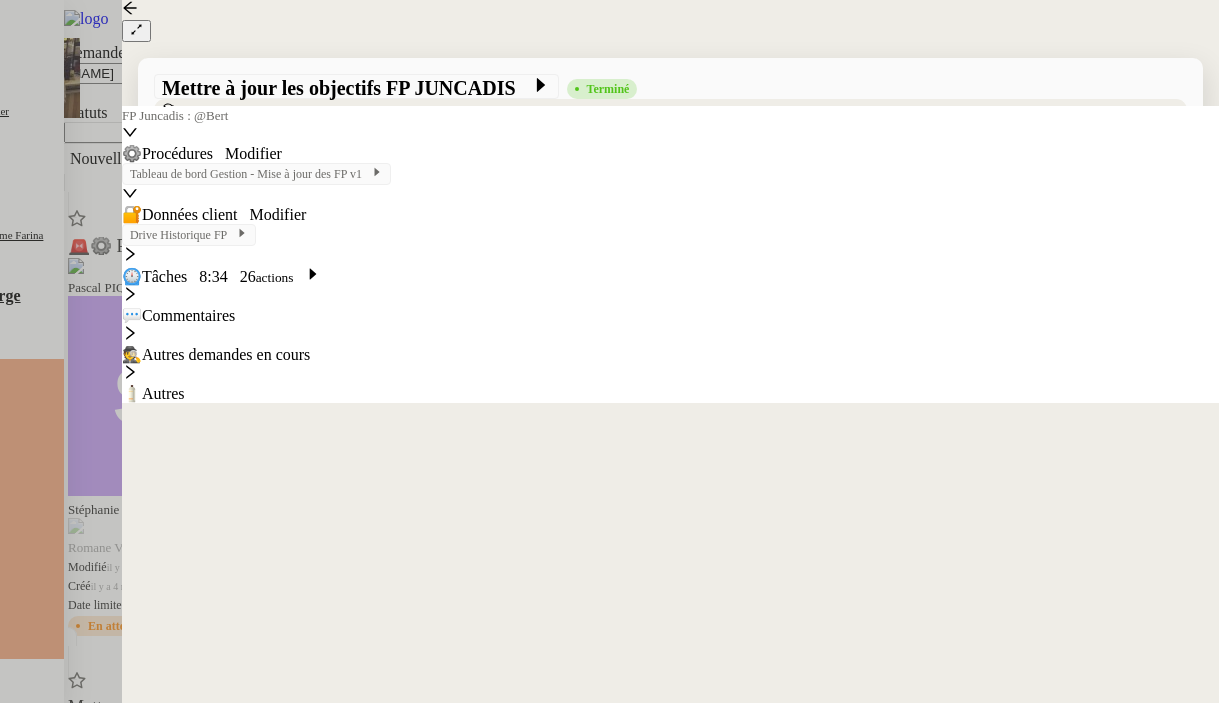 scroll, scrollTop: 1423, scrollLeft: 0, axis: vertical 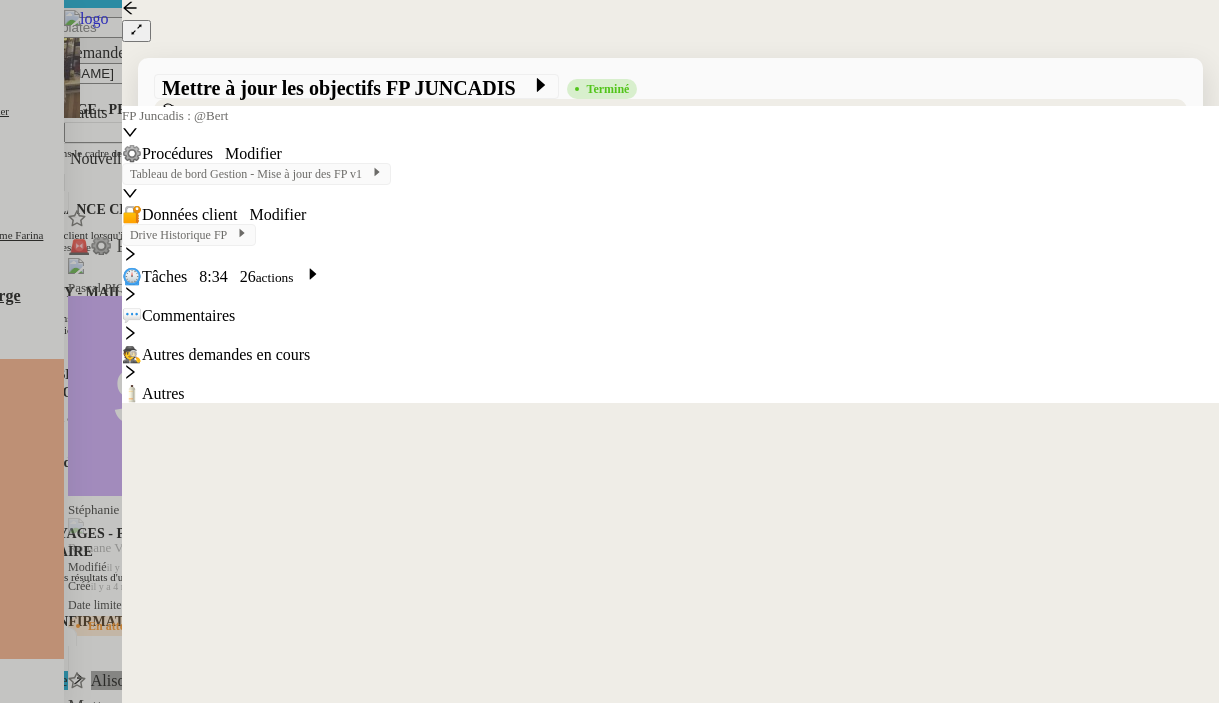 click 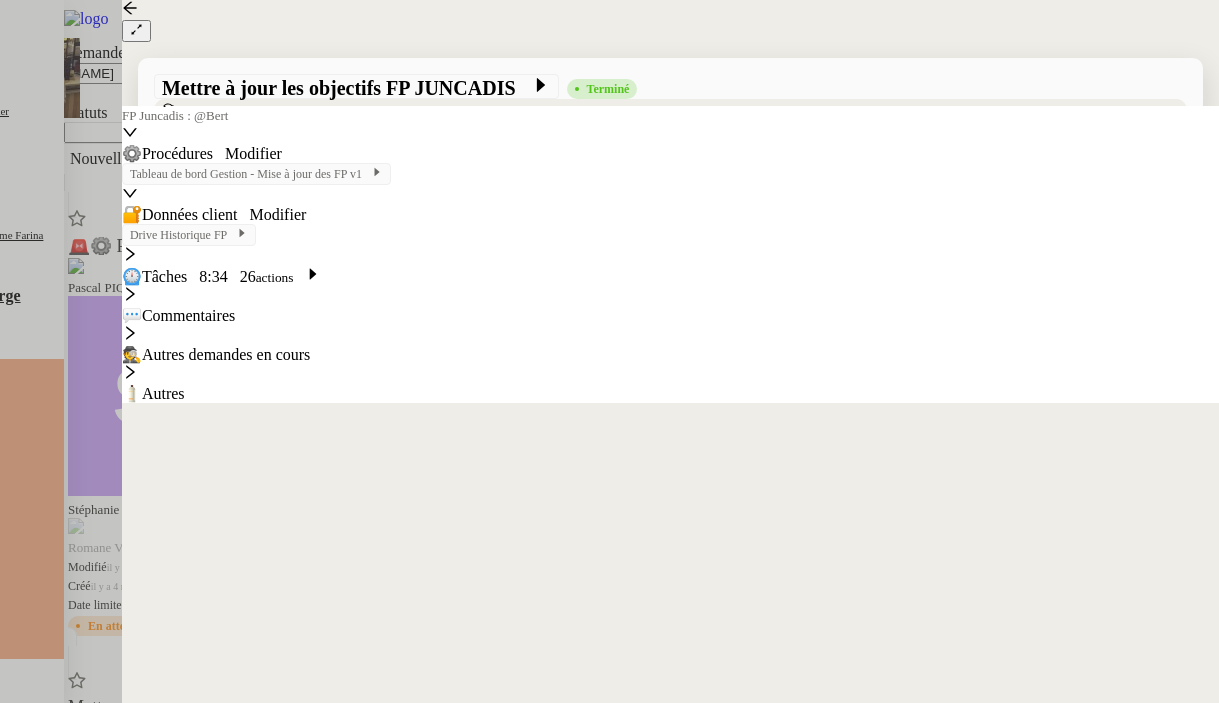 click at bounding box center [609, 351] 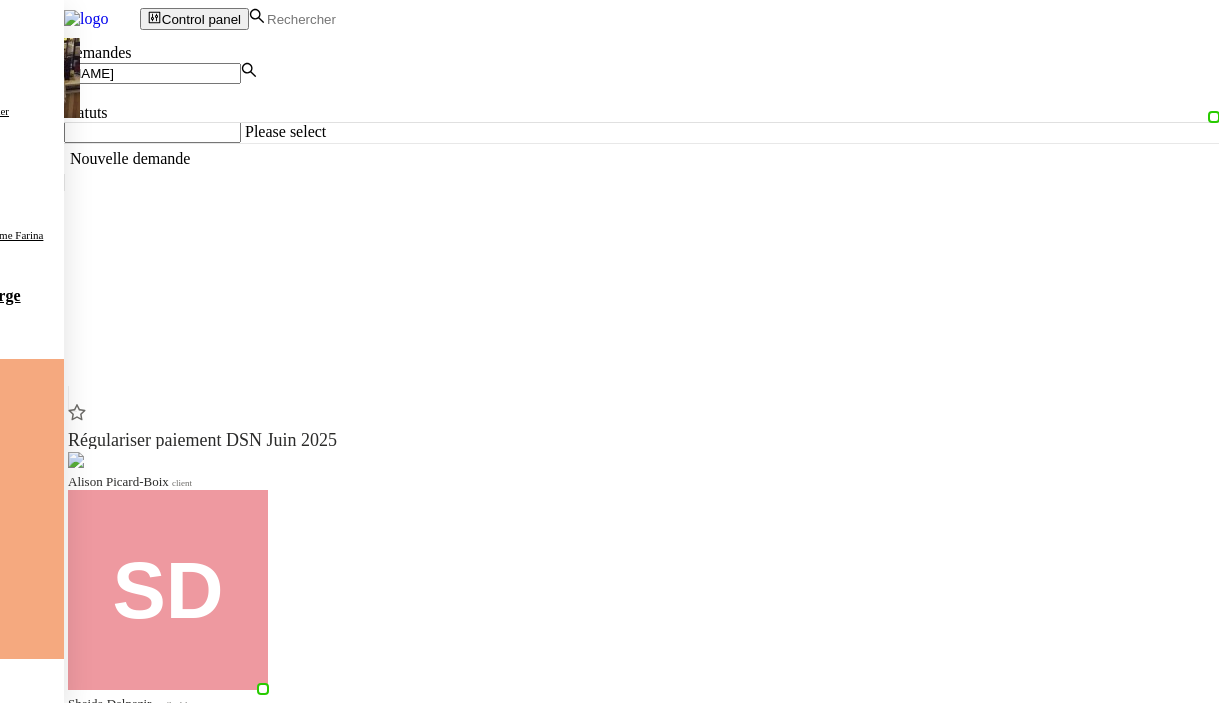 scroll, scrollTop: 627, scrollLeft: 0, axis: vertical 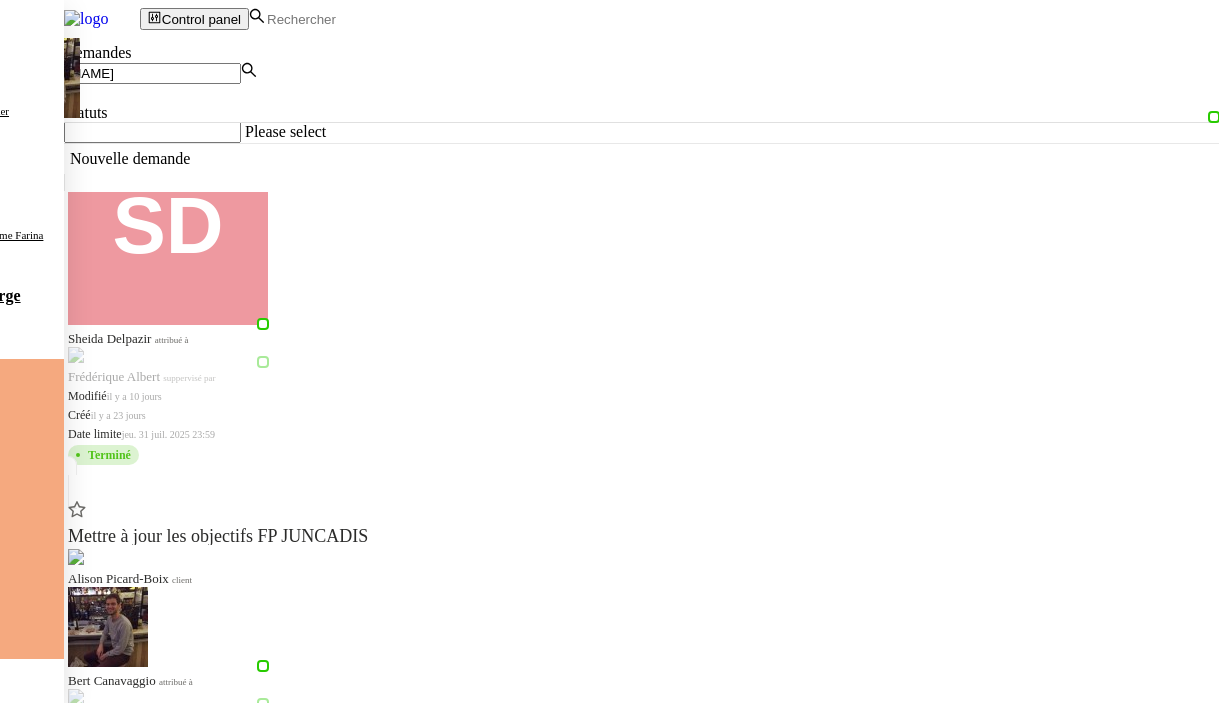 click on "Mettre à jour le TDB  [NAME] [LAST]    client" 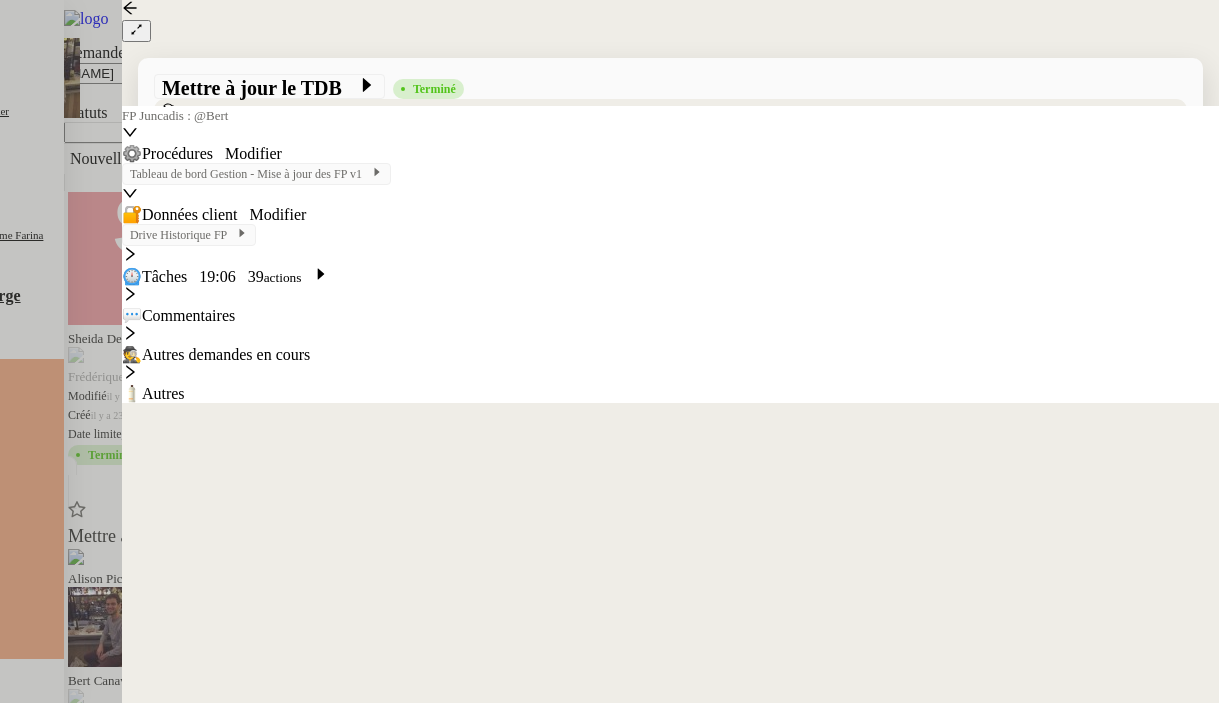 scroll, scrollTop: 1154, scrollLeft: 0, axis: vertical 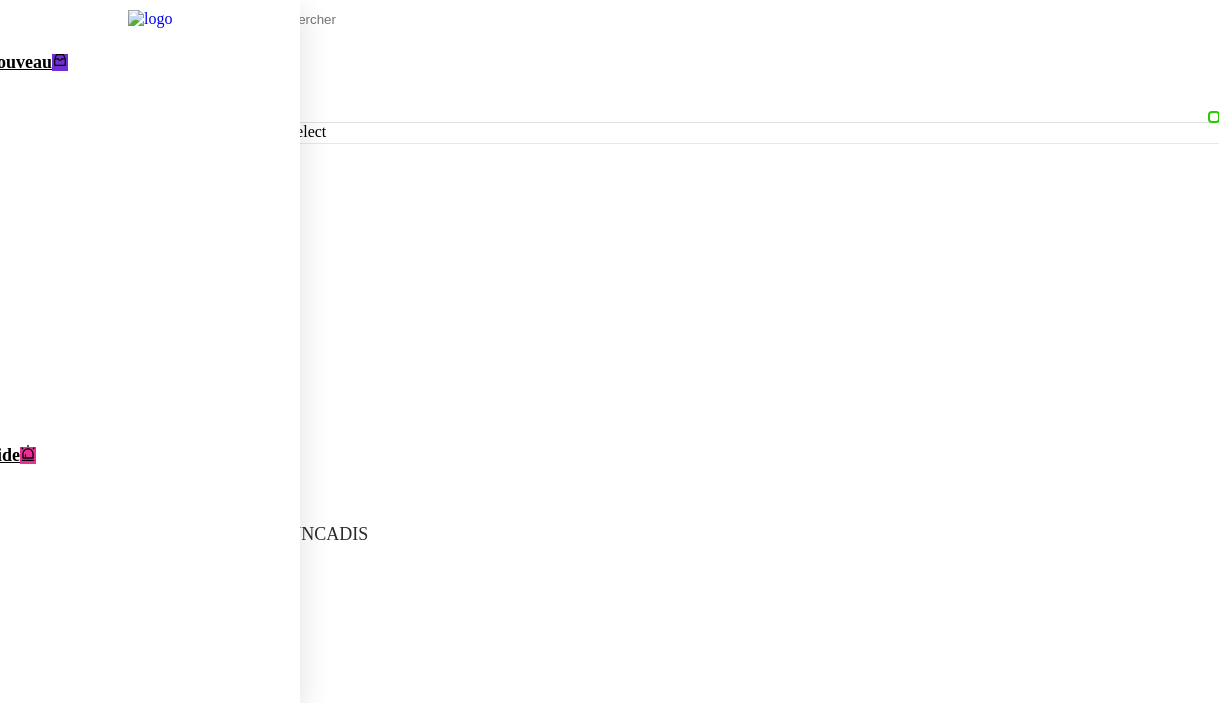 click on "Créer un tableau de bord gestion marge PAF" 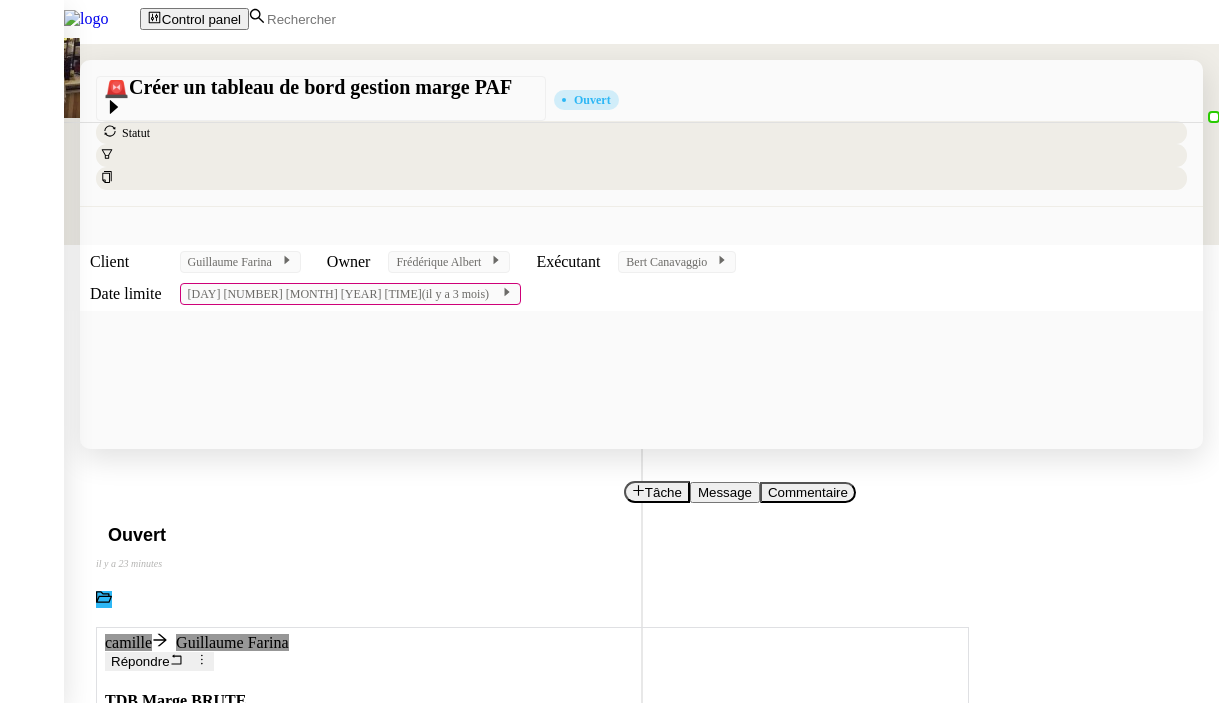 click on "Ouvert false il y a 23 minutes" at bounding box center (641, 560) 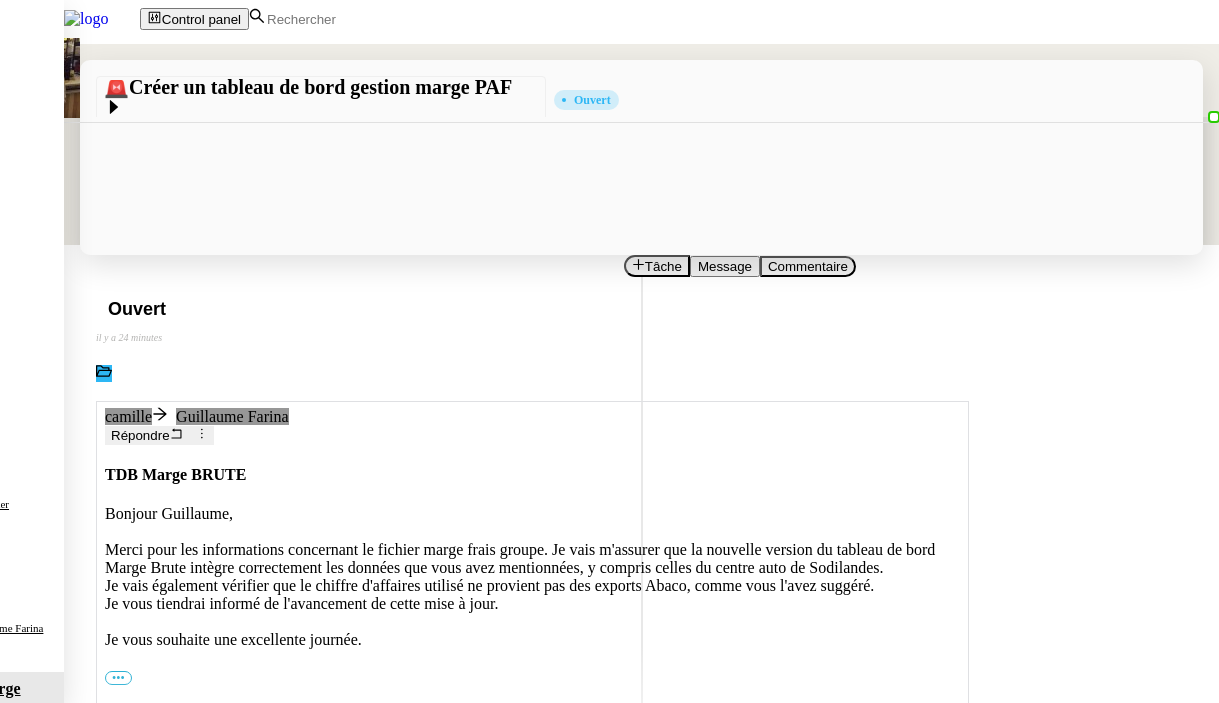 scroll, scrollTop: 184, scrollLeft: 0, axis: vertical 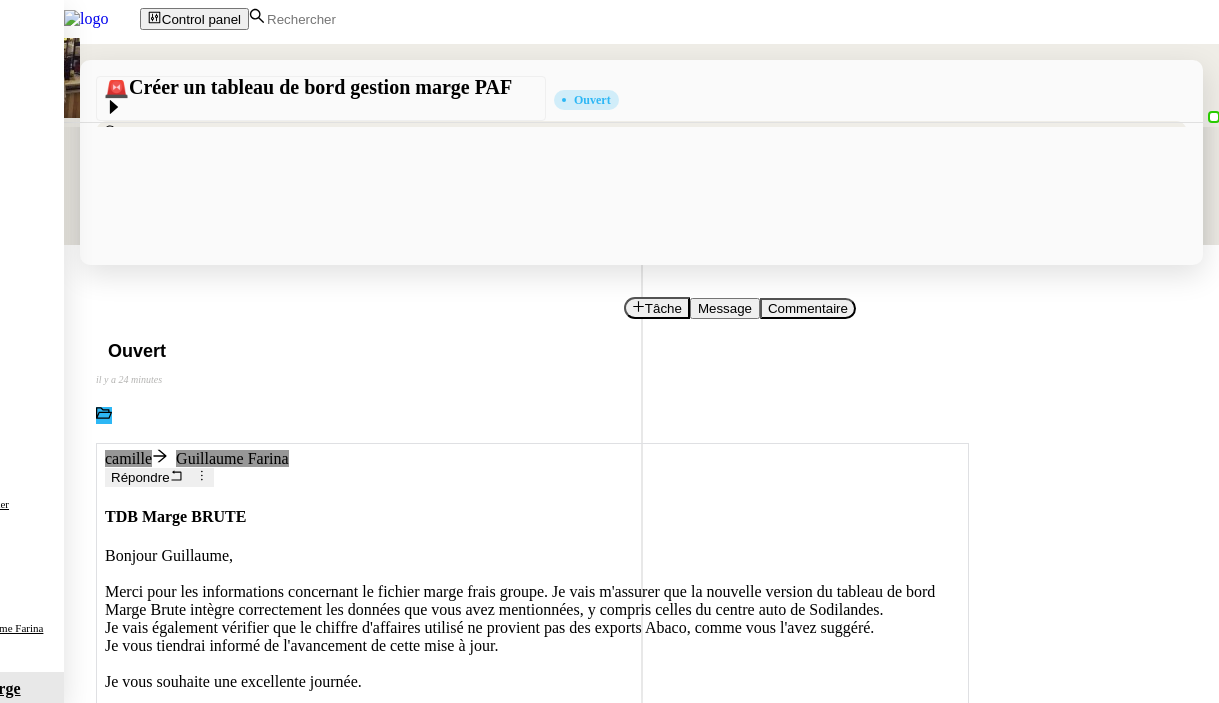 click on "•••" at bounding box center (118, 757) 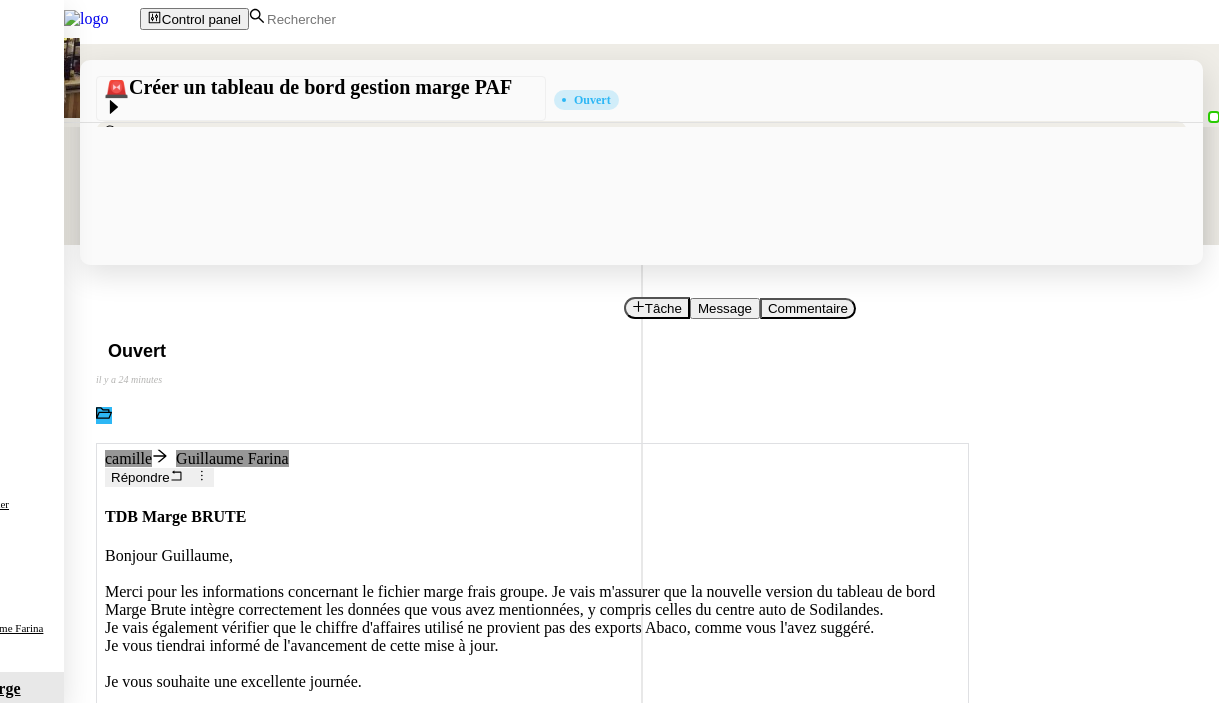 click on "•••" at bounding box center (118, 720) 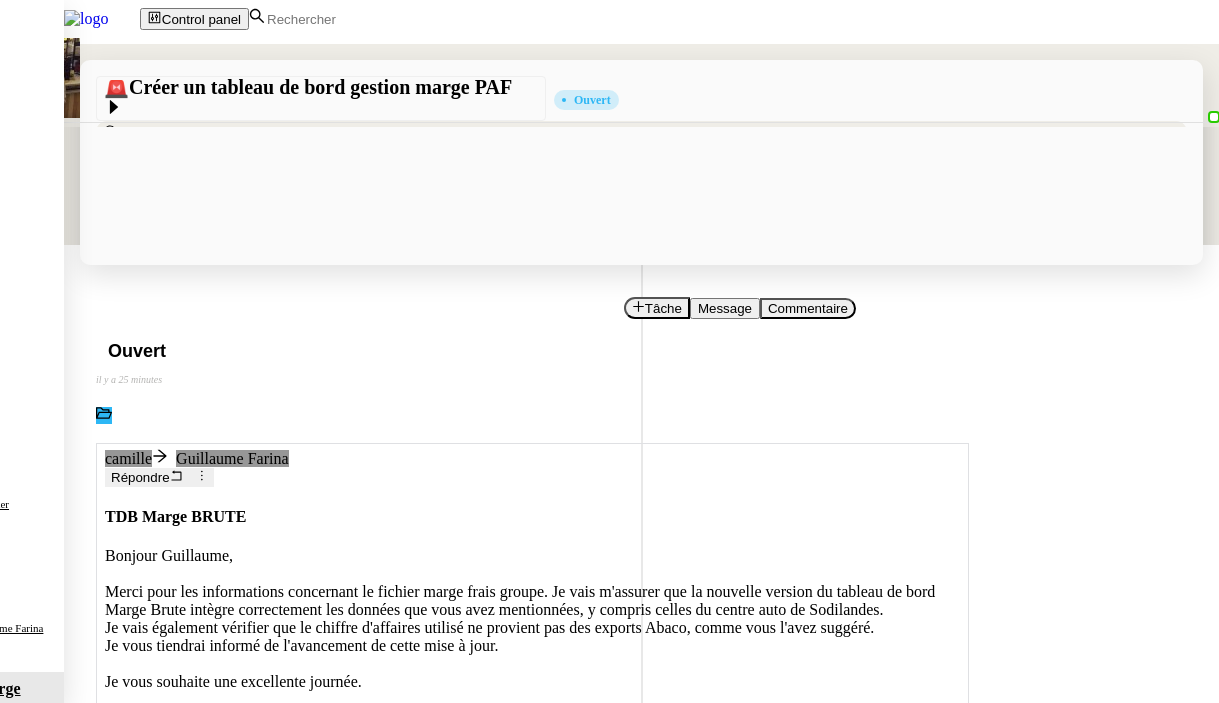 click on "[NAME]      [NAME] [LAST]  Répondre TDB Marge BRUTE
Bonjour [NAME], Merci pour les informations concernant le fichier marge frais groupe. Je vais m'assurer que la nouvelle version du tableau de bord Marge Brute intègre correctement les données que vous avez mentionnées, y compris celles du centre auto de Sodilandes. Je vais également vérifier que le chiffre d'affaires utilisé ne provient pas des exports Abaco, comme vous l'avez suggéré. Je vous tiendrai informé de l'avancement de cette mise à jour. Je vous souhaite une excellente journée.
•••
[NAME]
Assistante de direction   •  Leclerc
[EMAIL]
-----
Bonjour [NAME], Je reste à votre disposition si besoin  Bon courage false" at bounding box center (641, 812) 